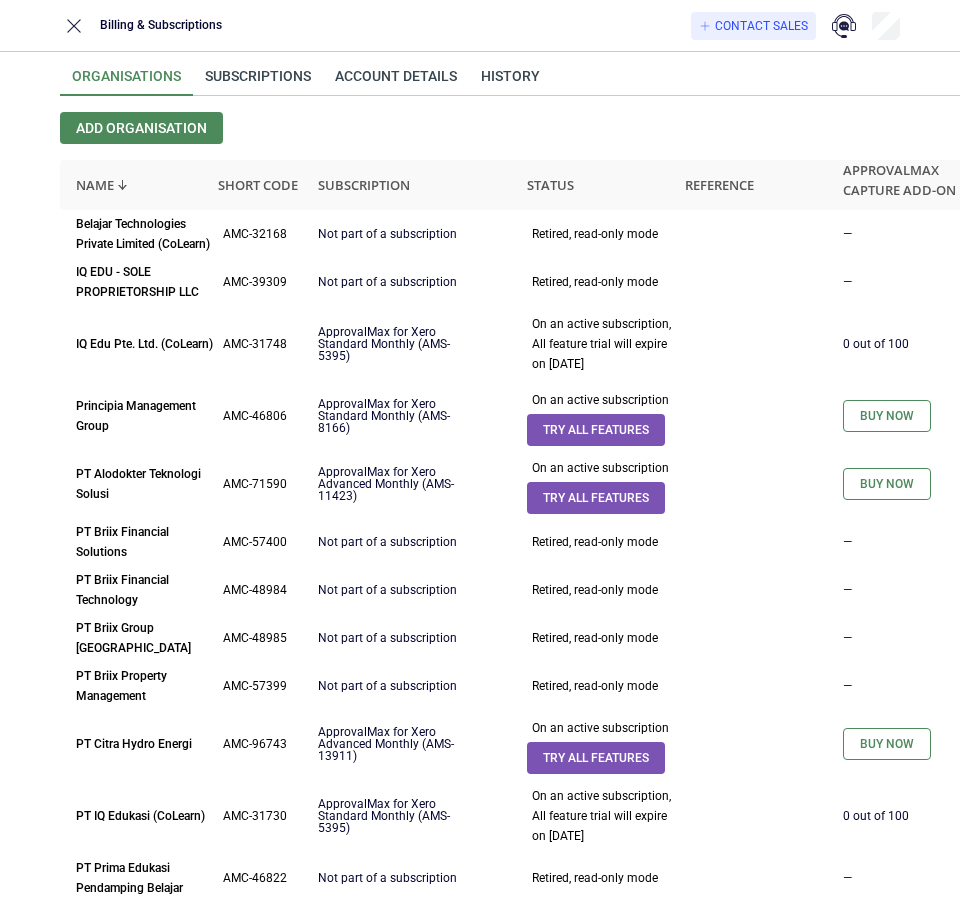 scroll, scrollTop: 0, scrollLeft: 0, axis: both 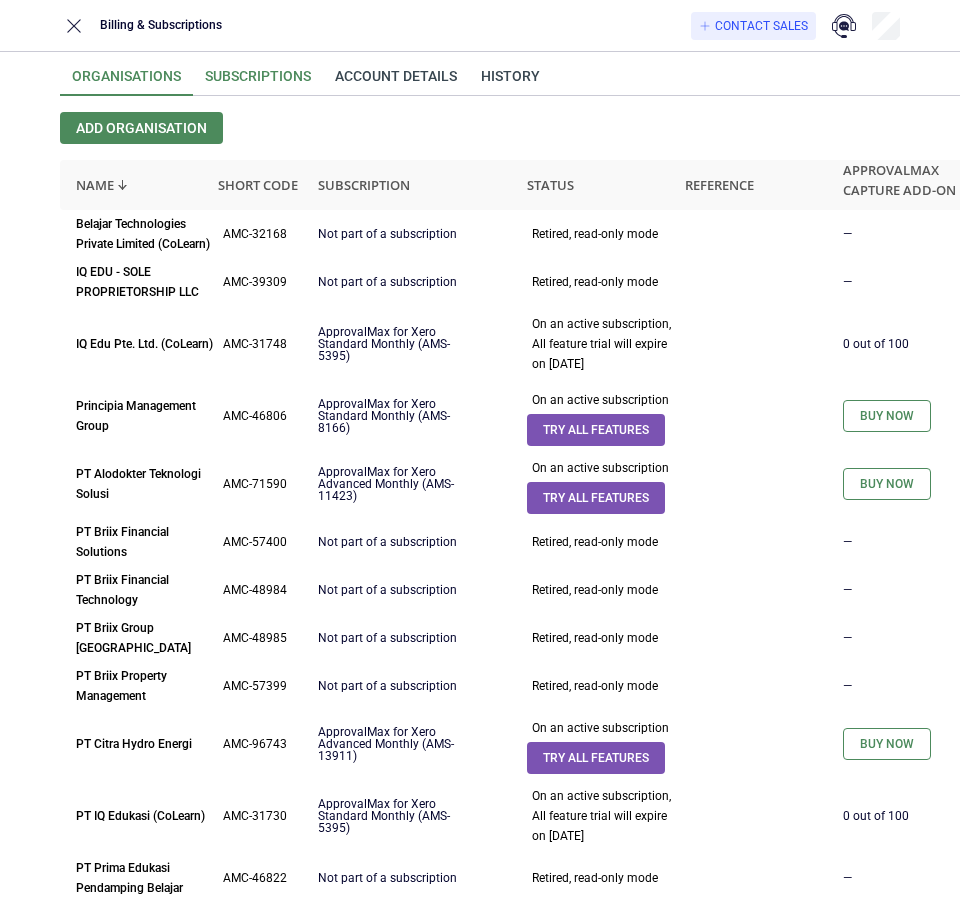 click on "Subscriptions" at bounding box center [258, 82] 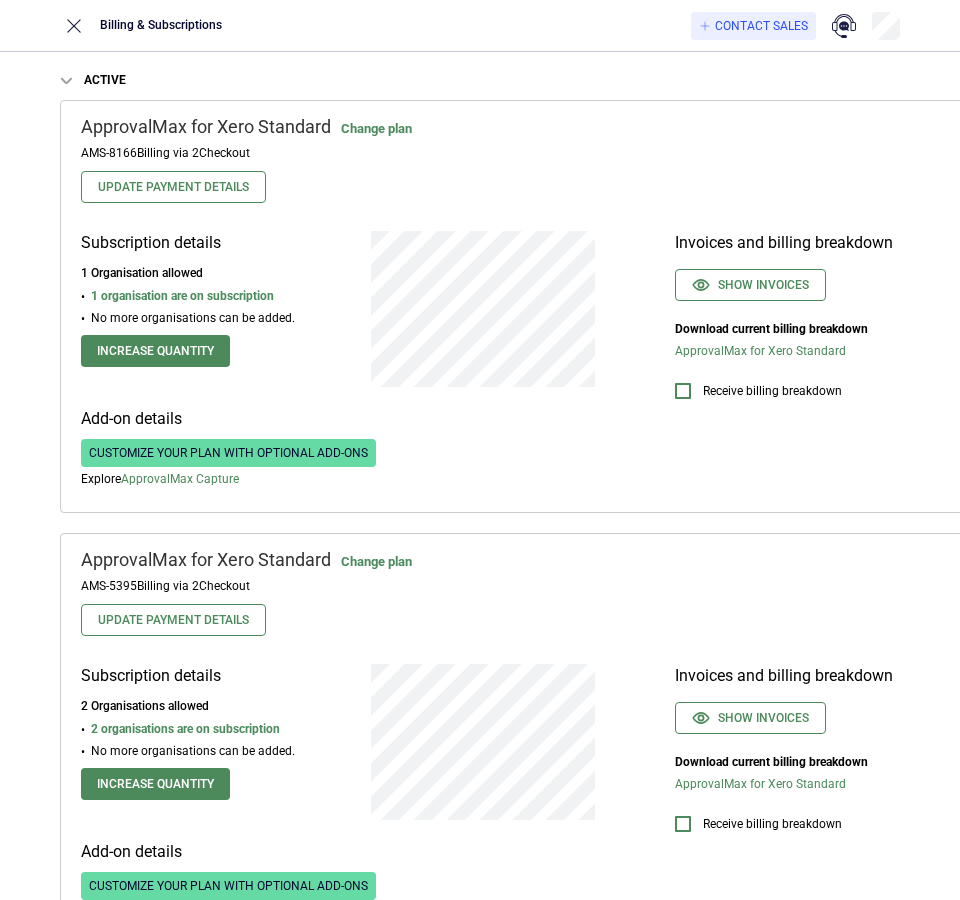 scroll, scrollTop: 0, scrollLeft: 0, axis: both 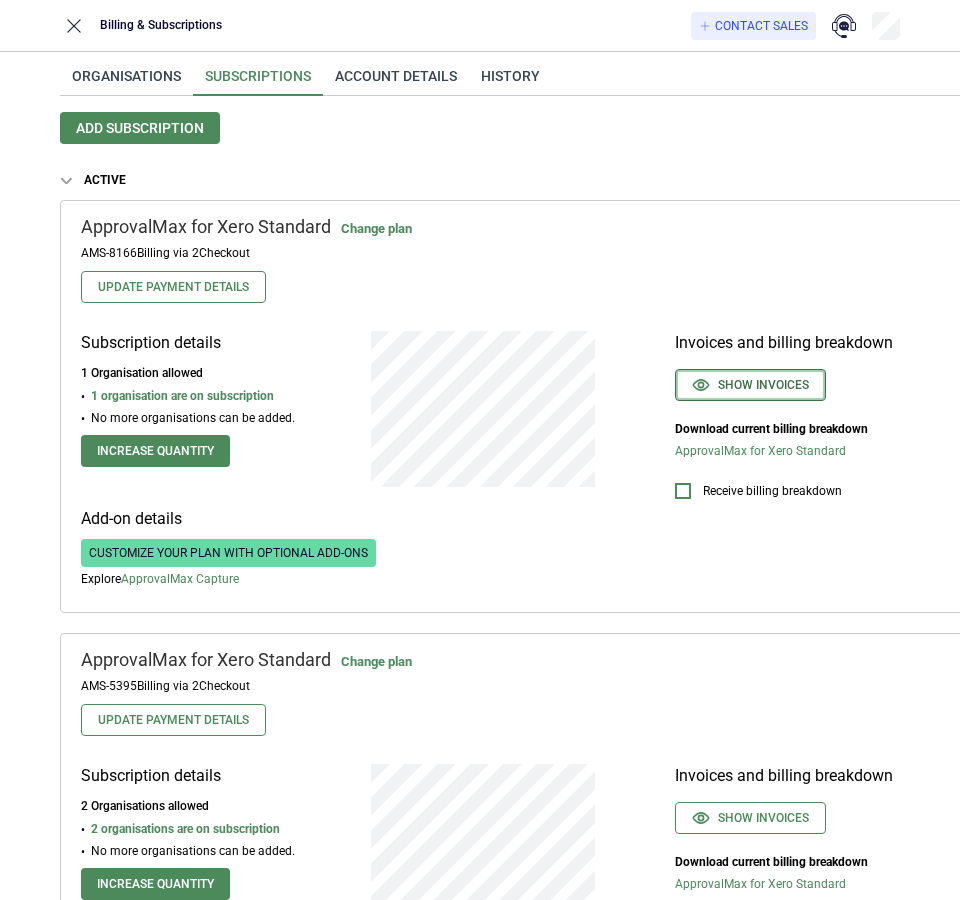 type 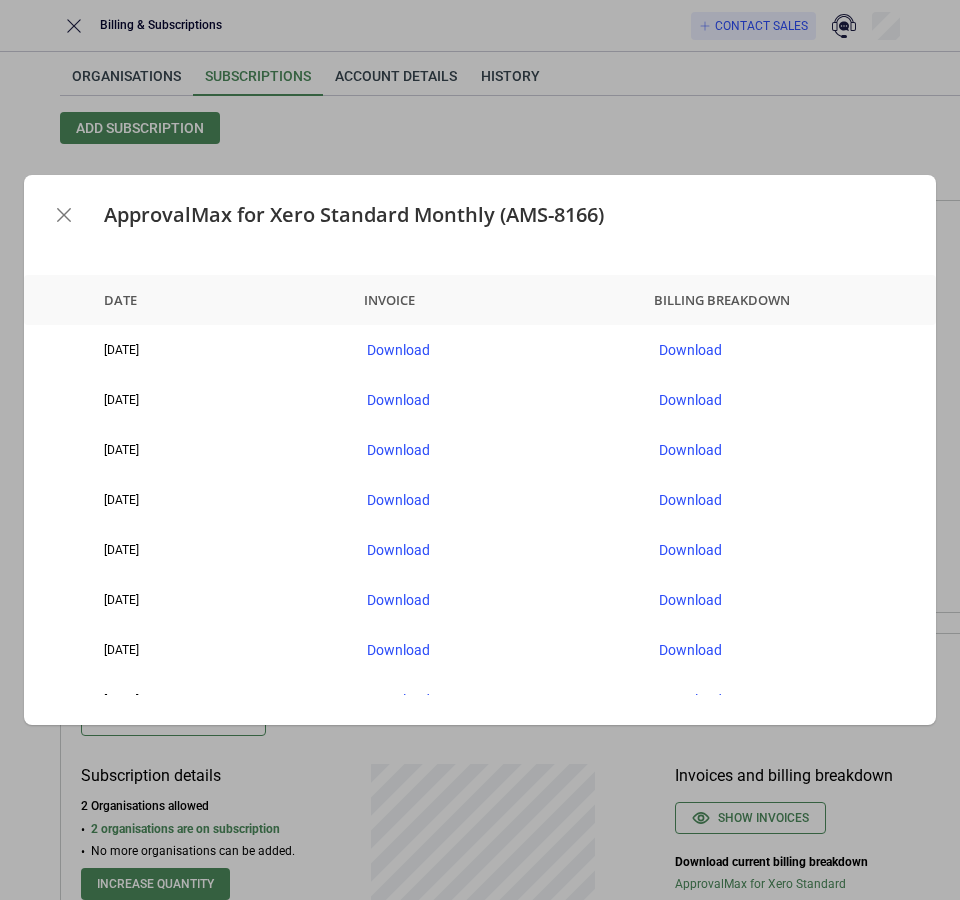 click on "ApprovalMax for Xero Standard Monthly (AMS-8166)" at bounding box center [480, 215] 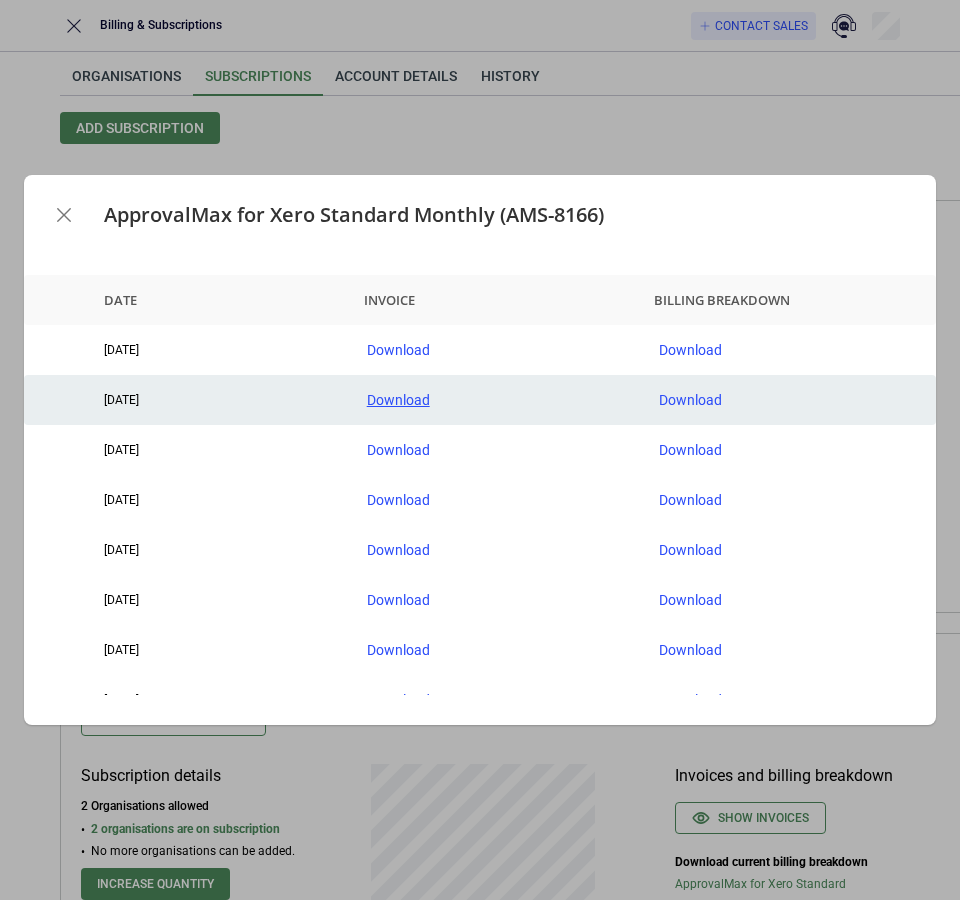 click on "Download" at bounding box center (497, 400) 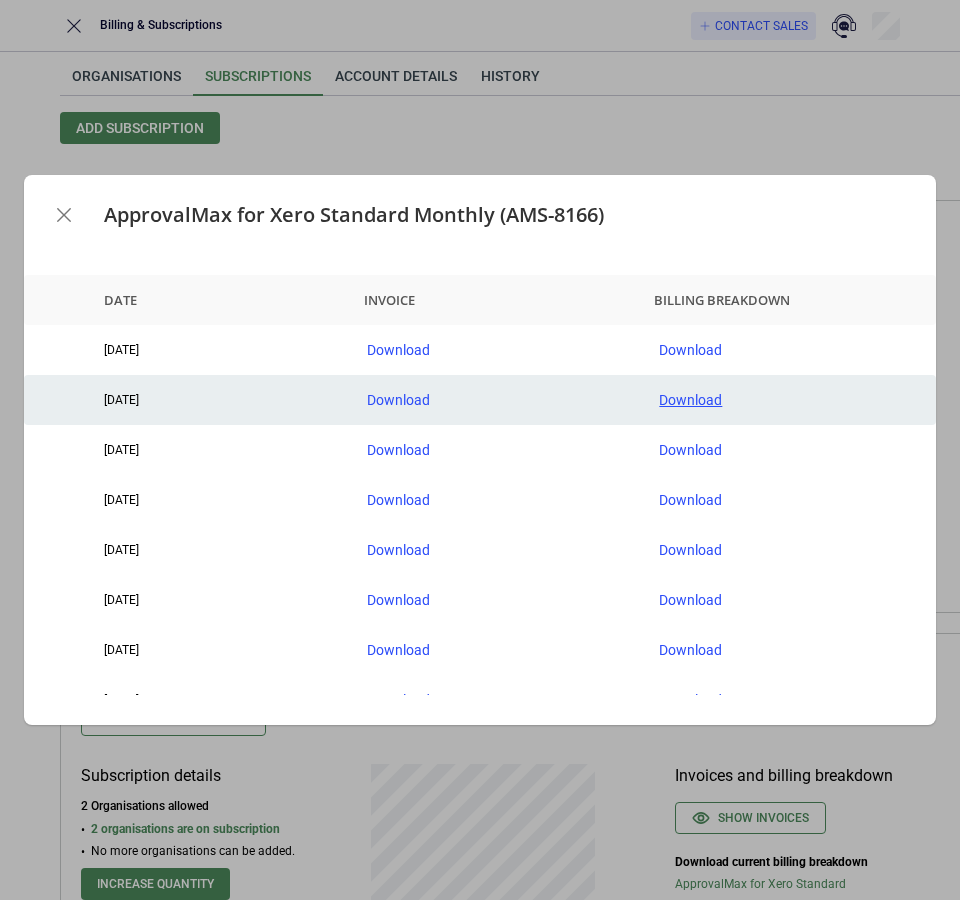 click on "Download" at bounding box center (789, 400) 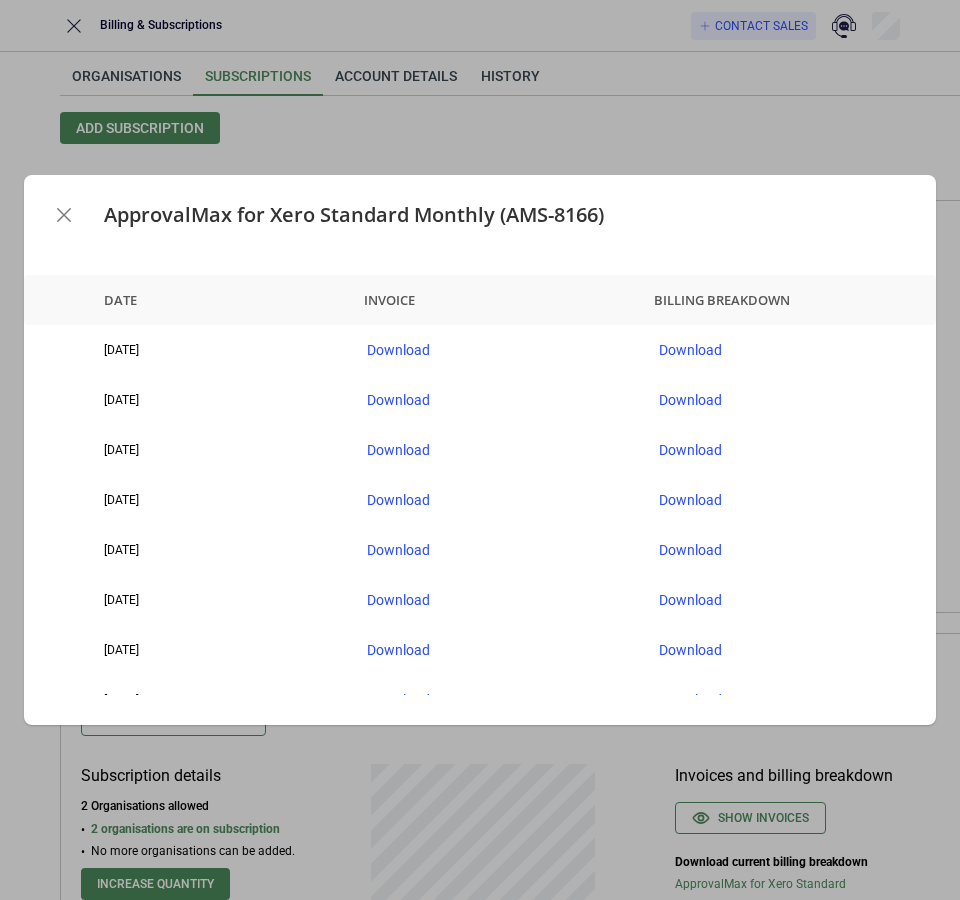 click on "ApprovalMax for Xero Standard Monthly (AMS-8166)" at bounding box center (480, 215) 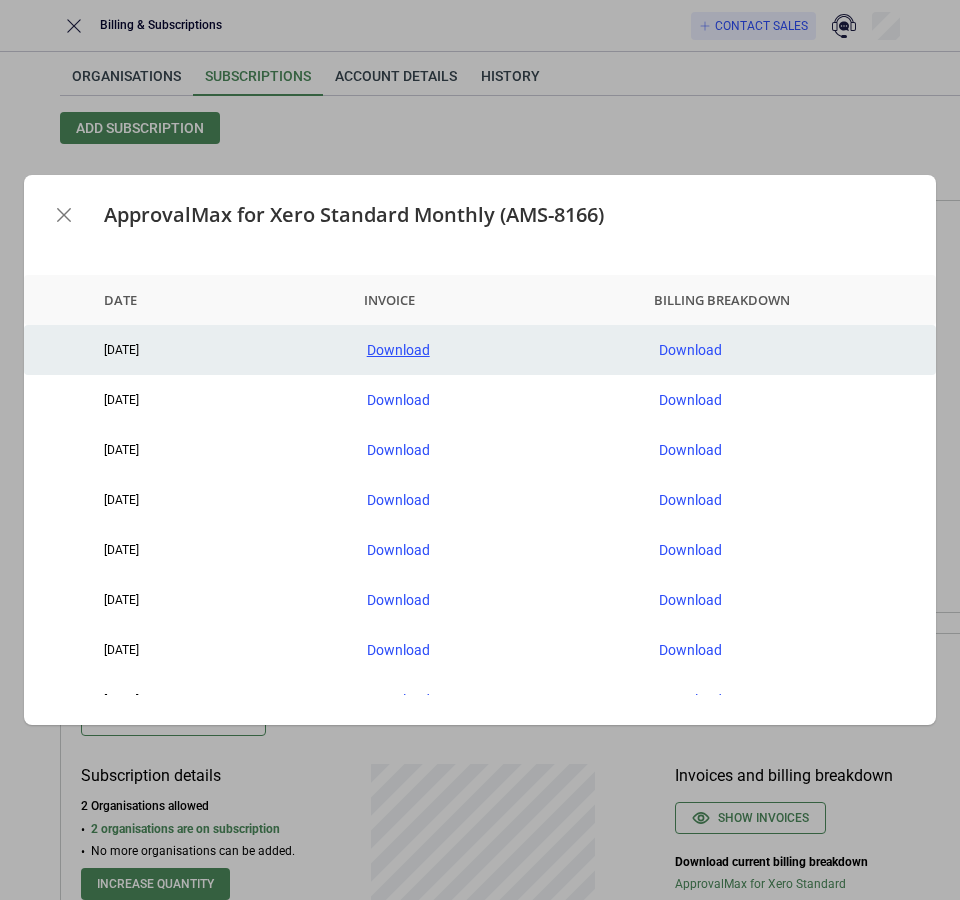 click on "Download" at bounding box center [497, 350] 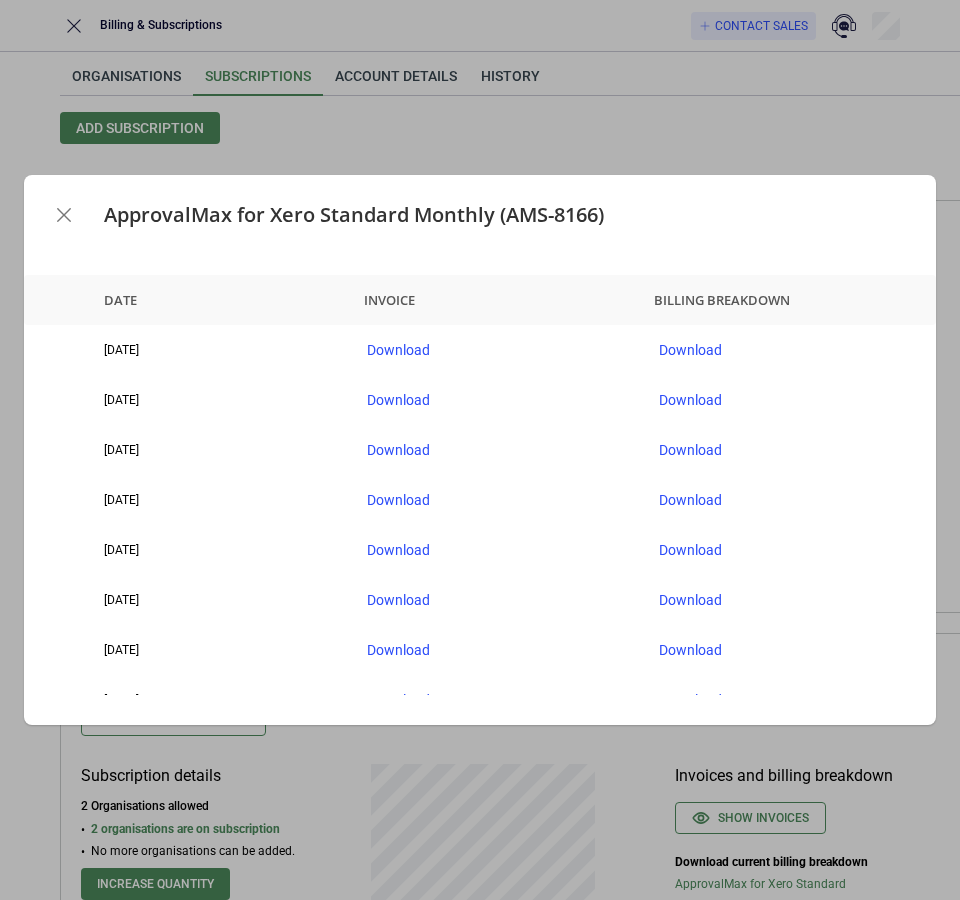 click on "ApprovalMax for Xero Standard Monthly (AMS-8166)" at bounding box center [480, 215] 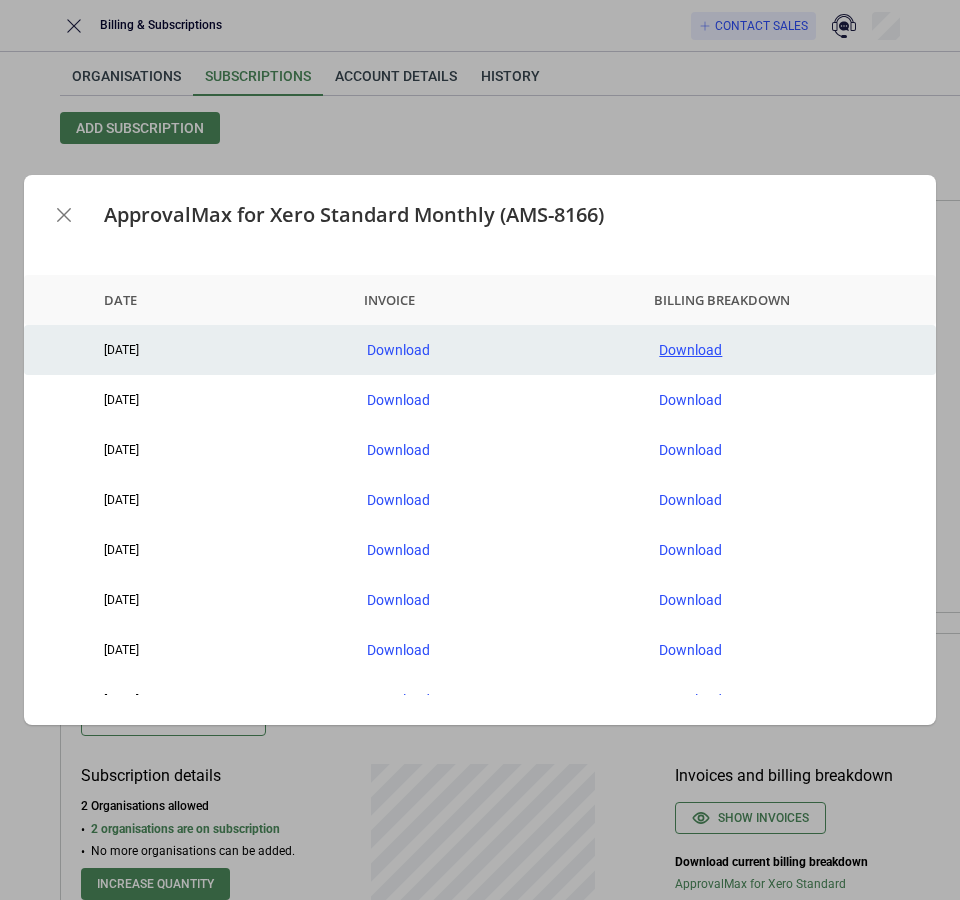 click on "Download" at bounding box center (789, 350) 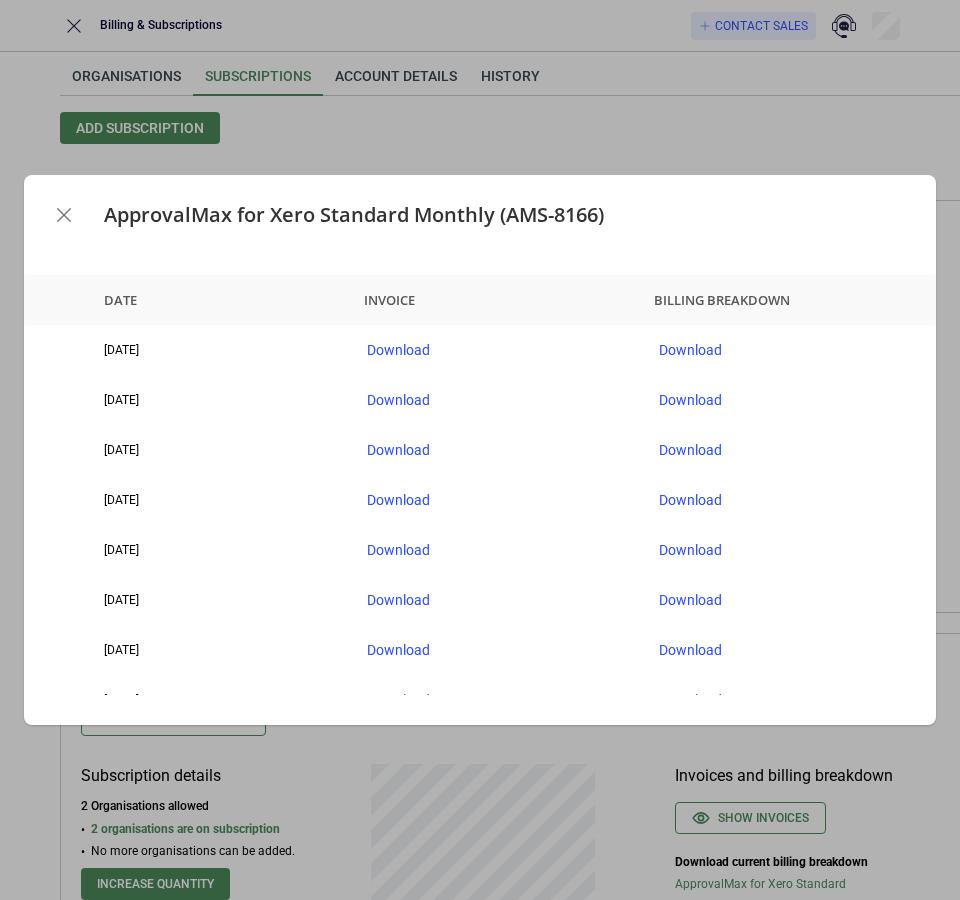 click at bounding box center [64, 215] 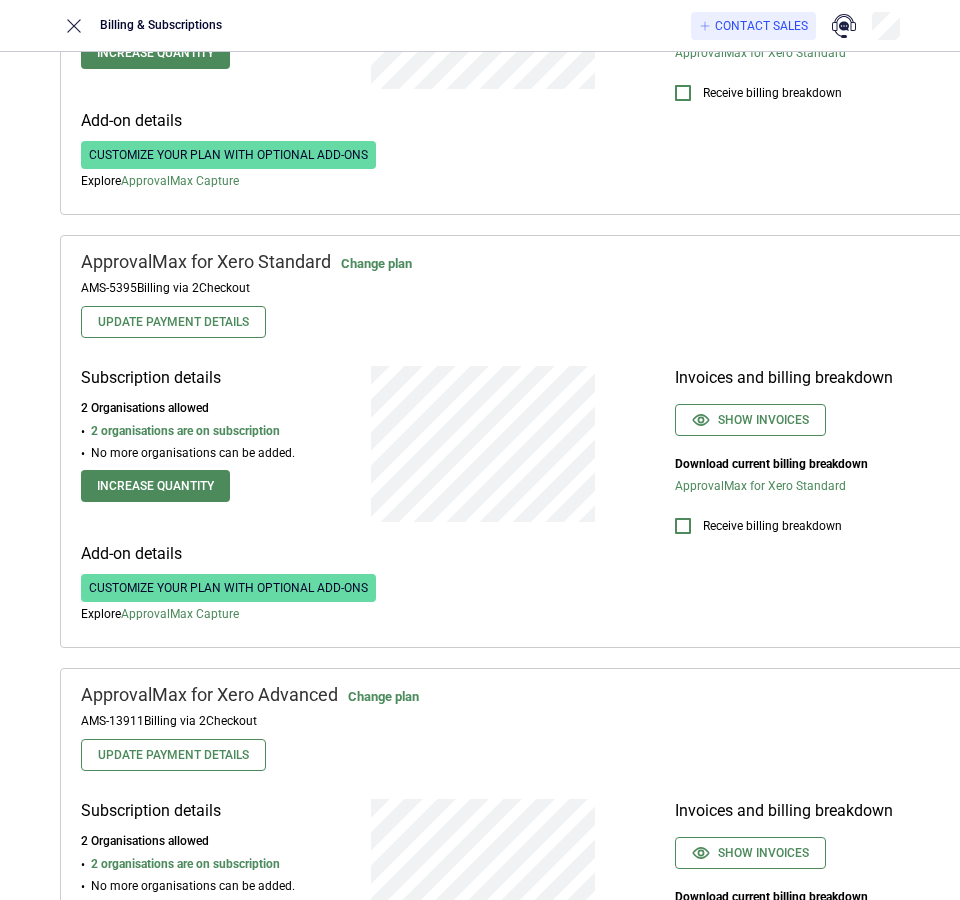 scroll, scrollTop: 400, scrollLeft: 0, axis: vertical 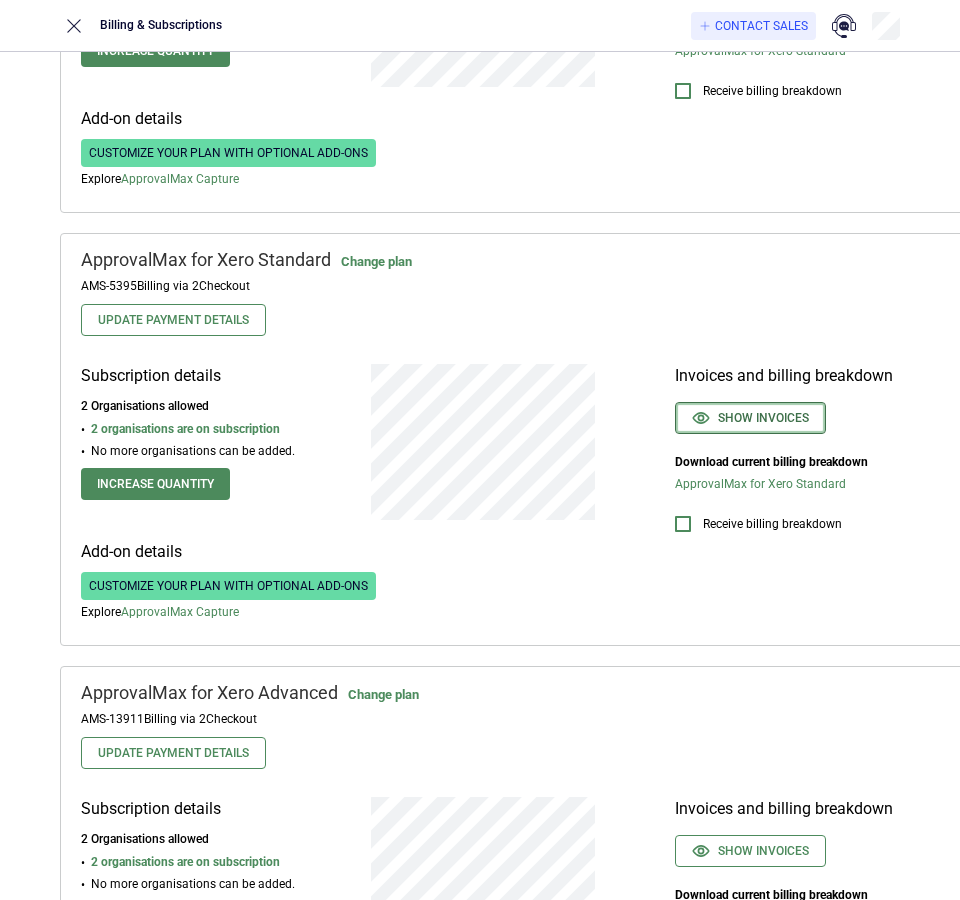 click on "Show invoices" at bounding box center (750, 418) 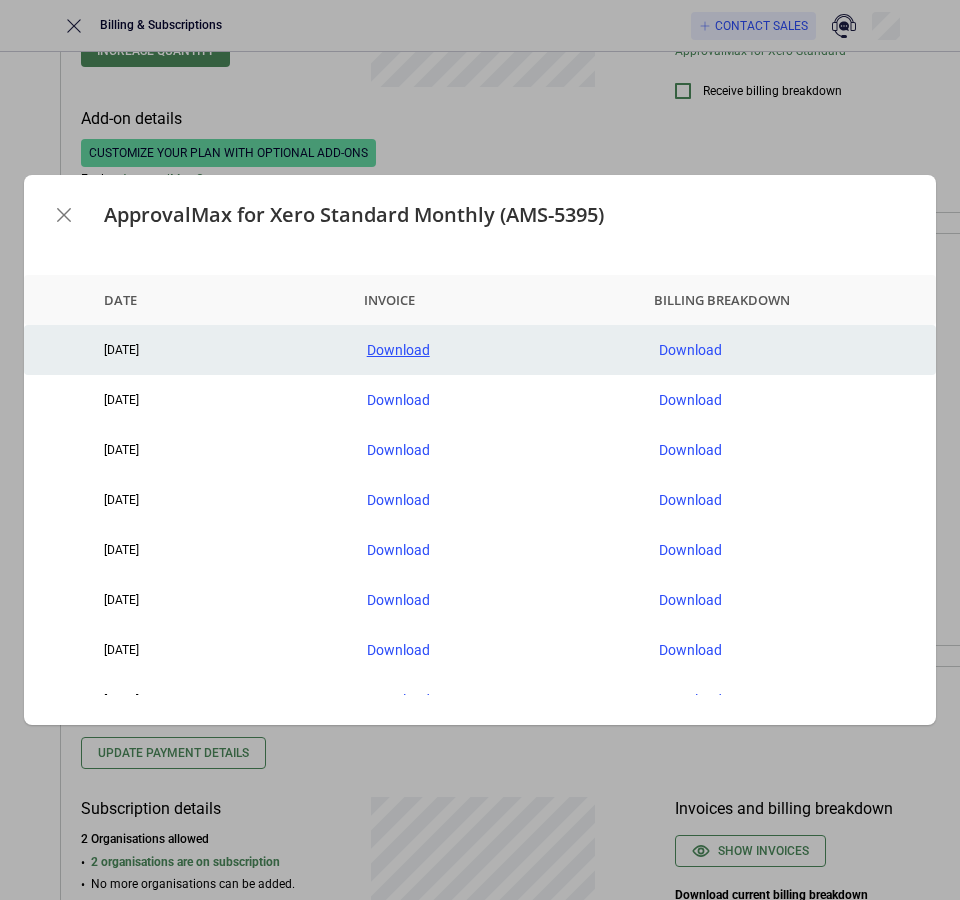click on "Download" at bounding box center (497, 350) 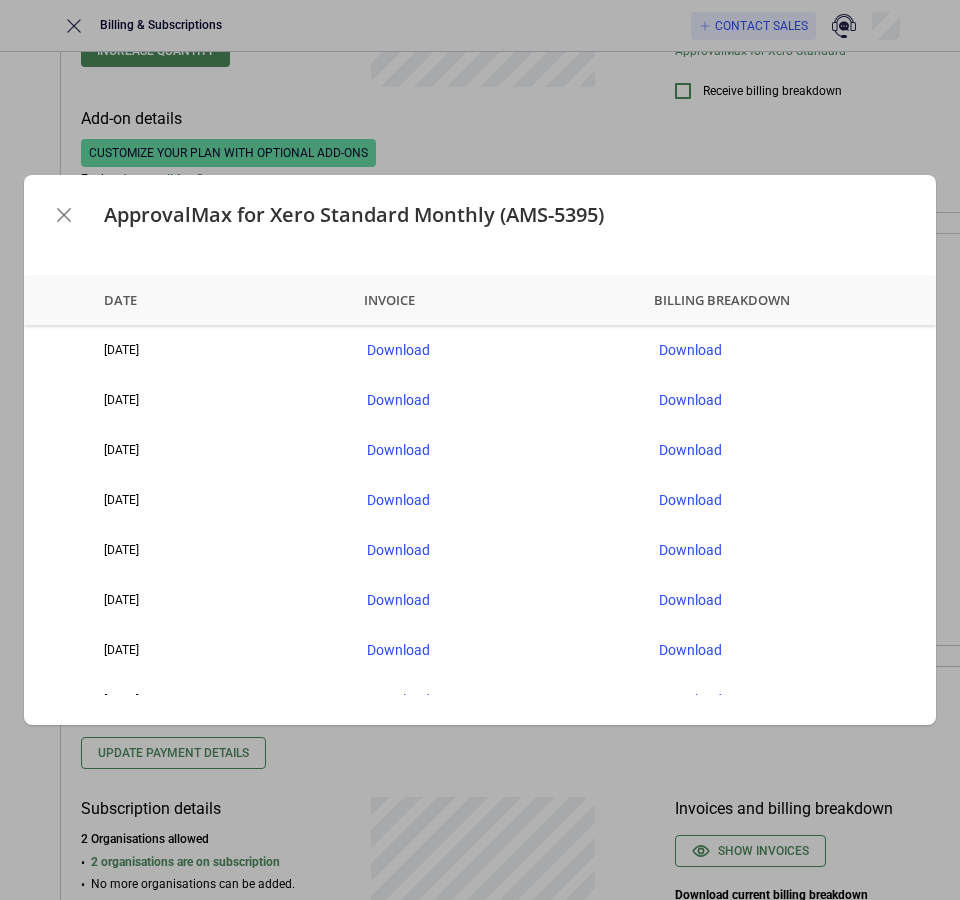scroll, scrollTop: 0, scrollLeft: 0, axis: both 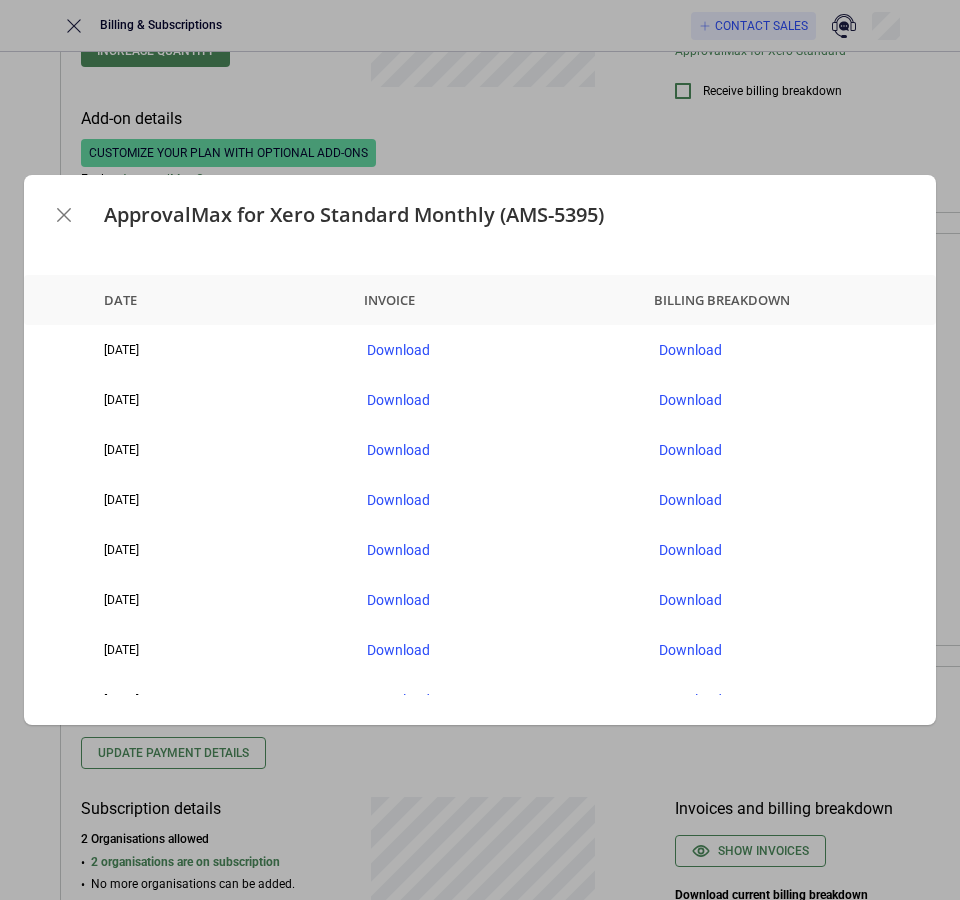 click on "ApprovalMax for Xero Standard Monthly (AMS-5395)" at bounding box center [480, 215] 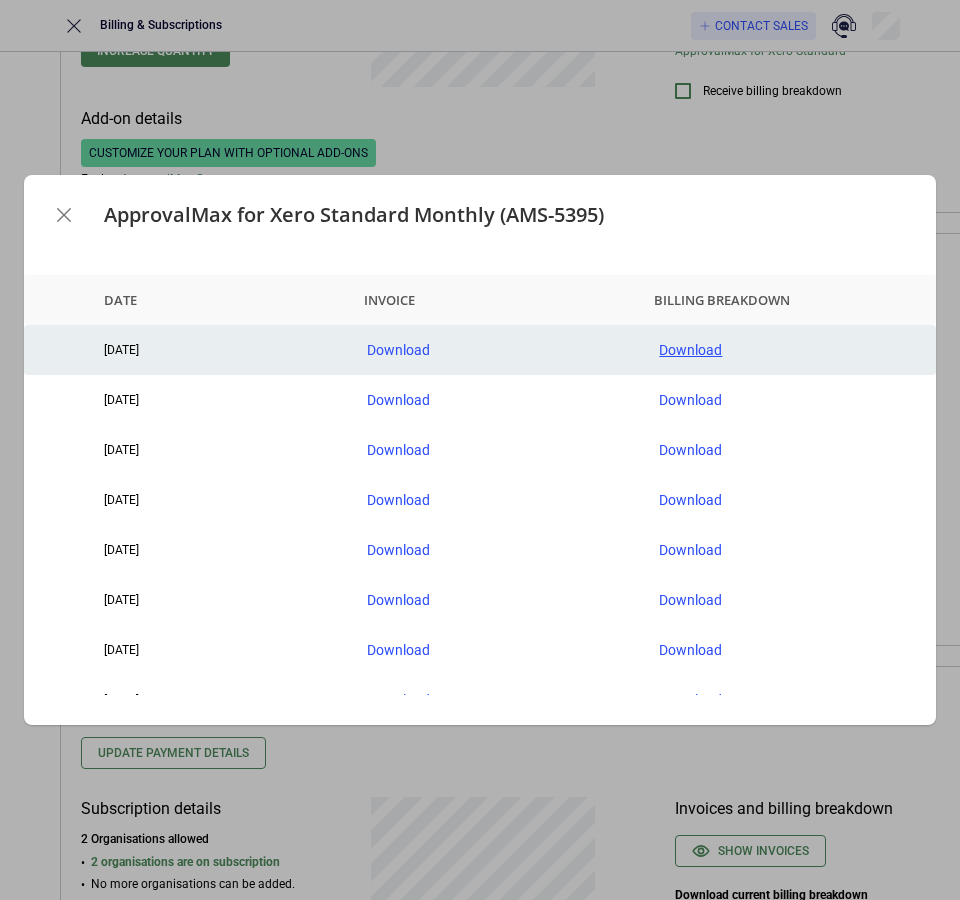 click on "Download" at bounding box center [789, 350] 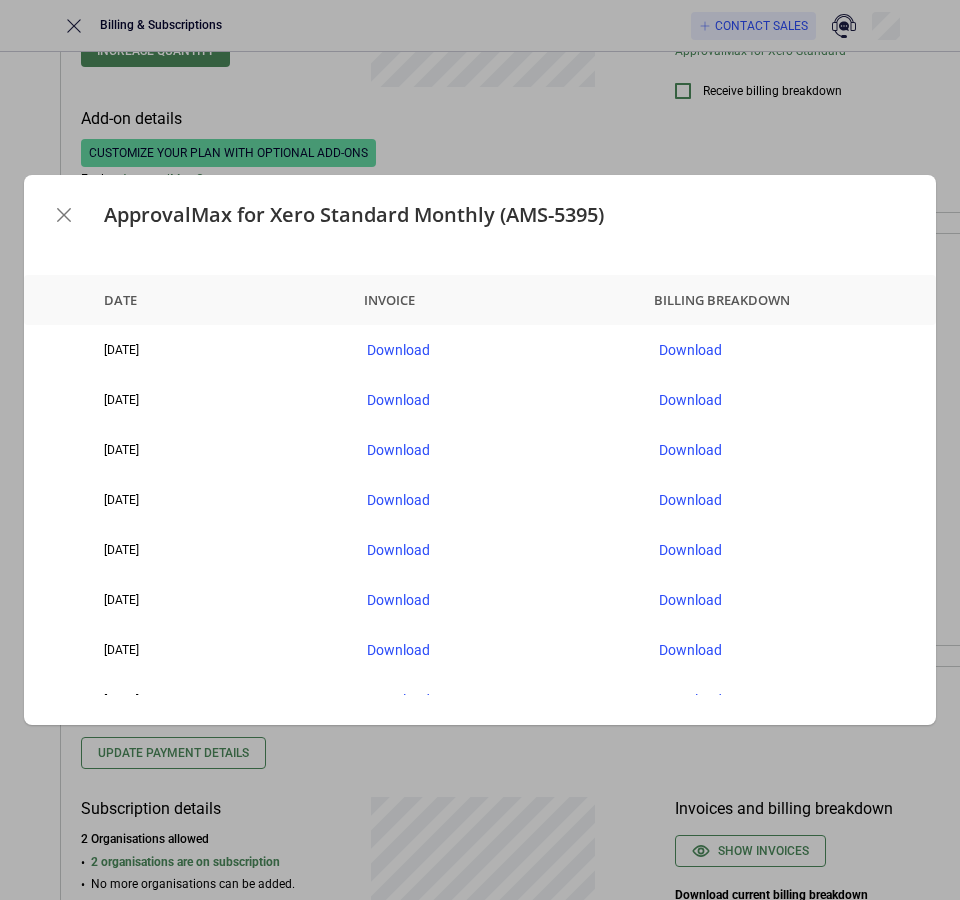 click at bounding box center (64, 215) 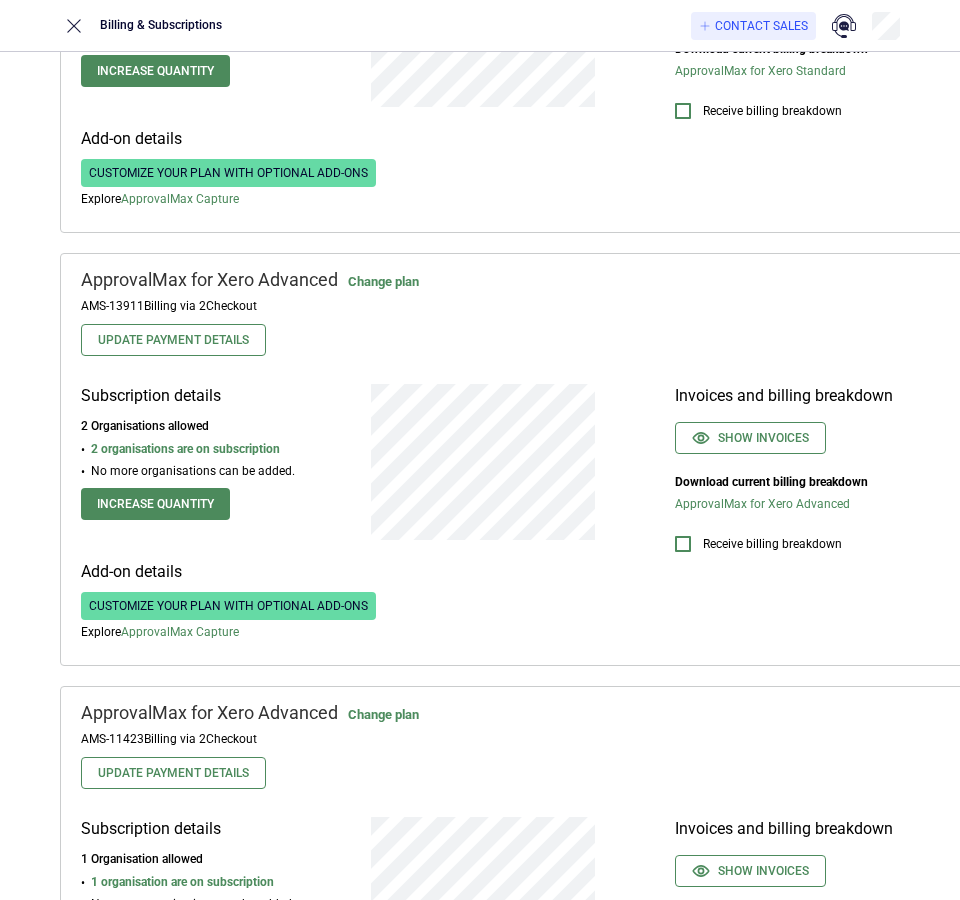 scroll, scrollTop: 900, scrollLeft: 0, axis: vertical 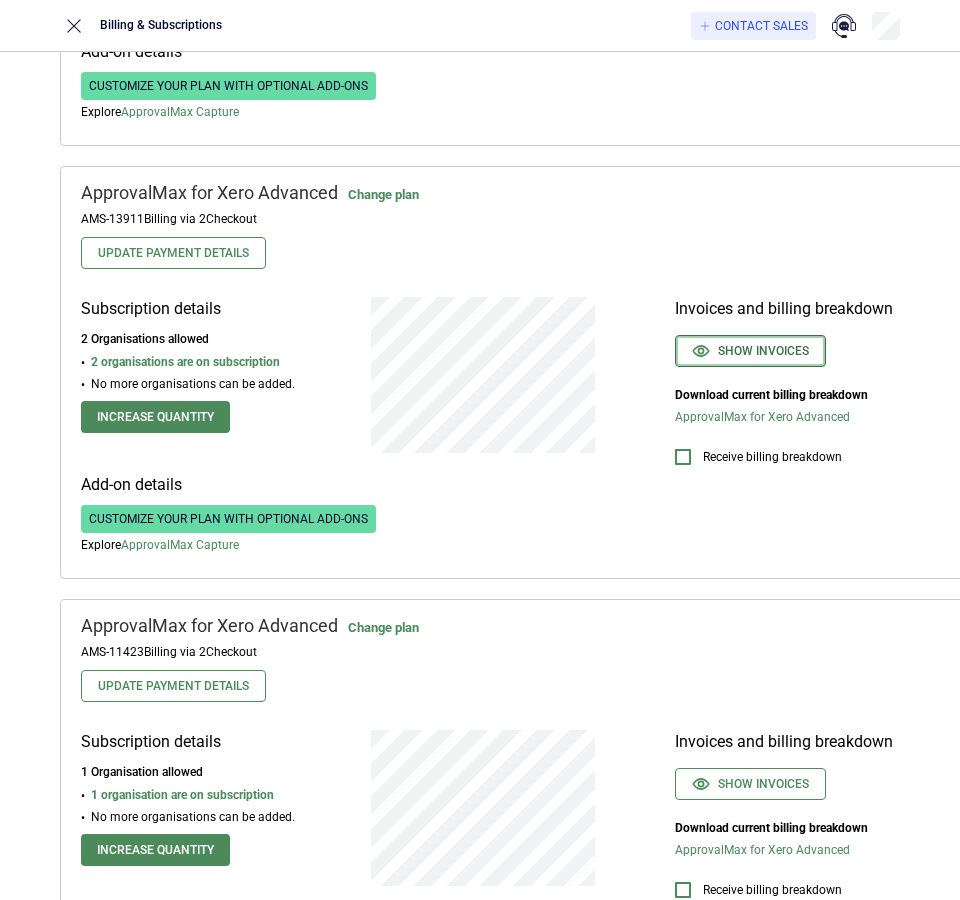 click on "Show invoices" at bounding box center (750, 351) 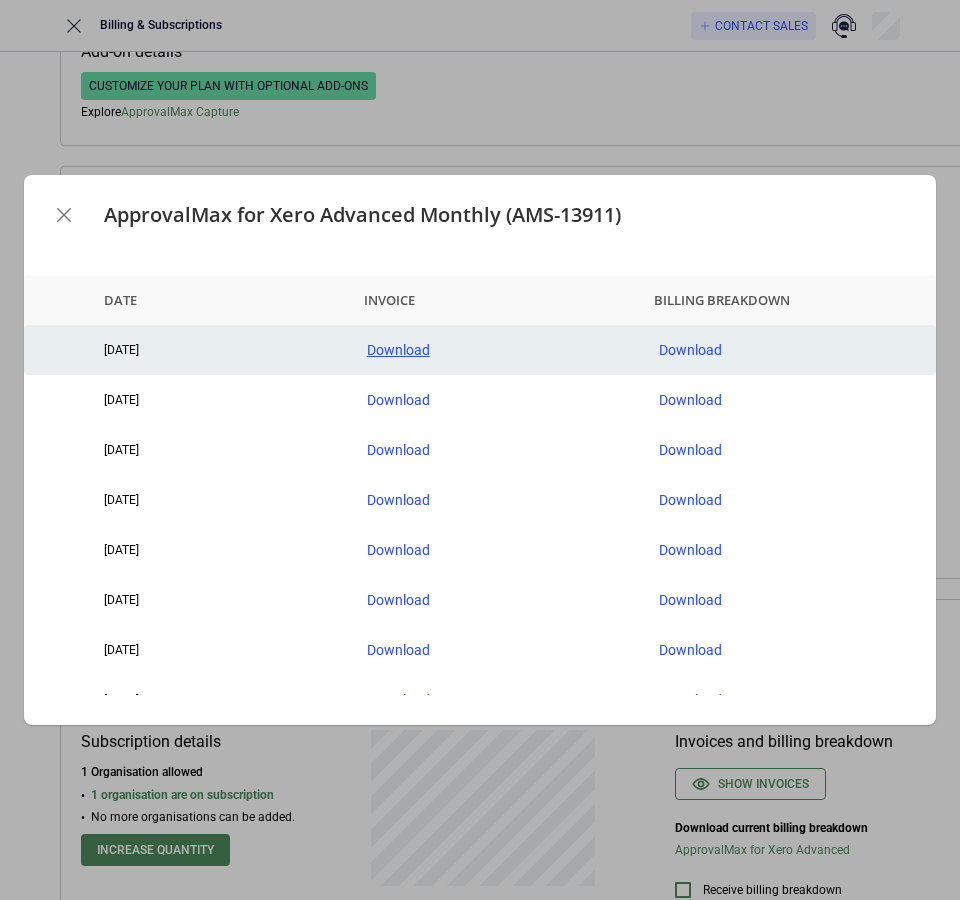 click on "Download" at bounding box center (497, 350) 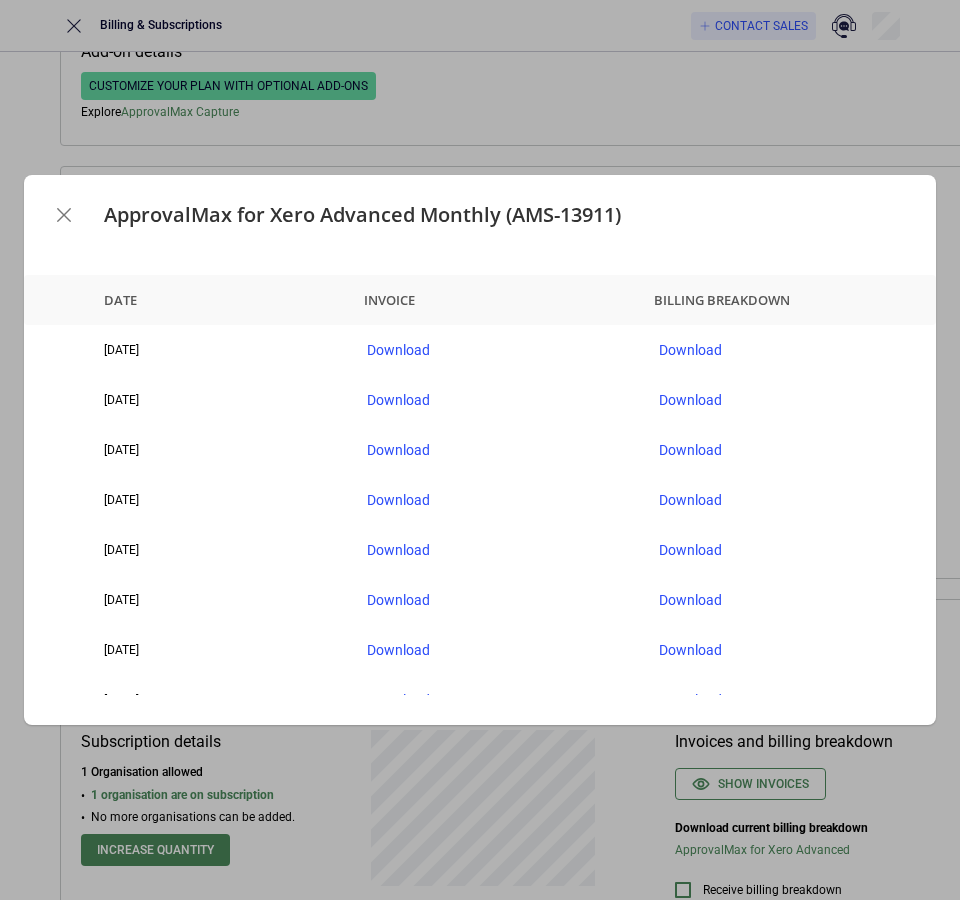 click on "Billing breakdown" at bounding box center (783, 300) 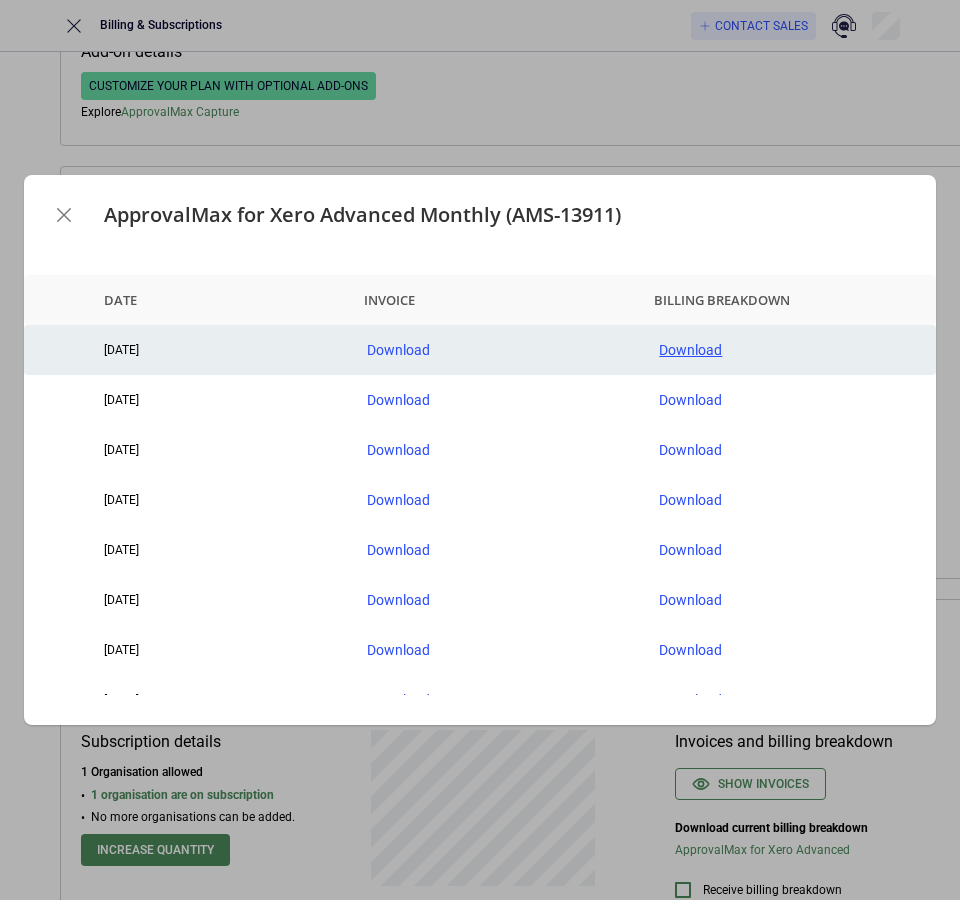 click on "Download" at bounding box center [789, 350] 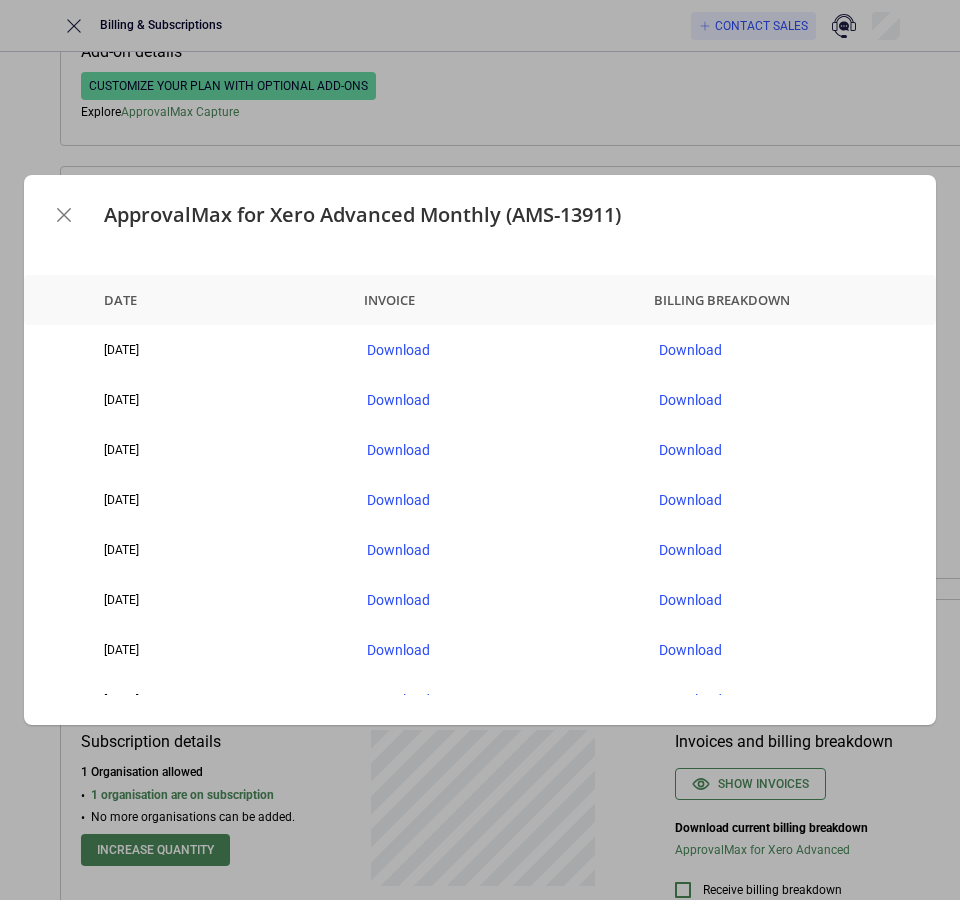 click at bounding box center (64, 215) 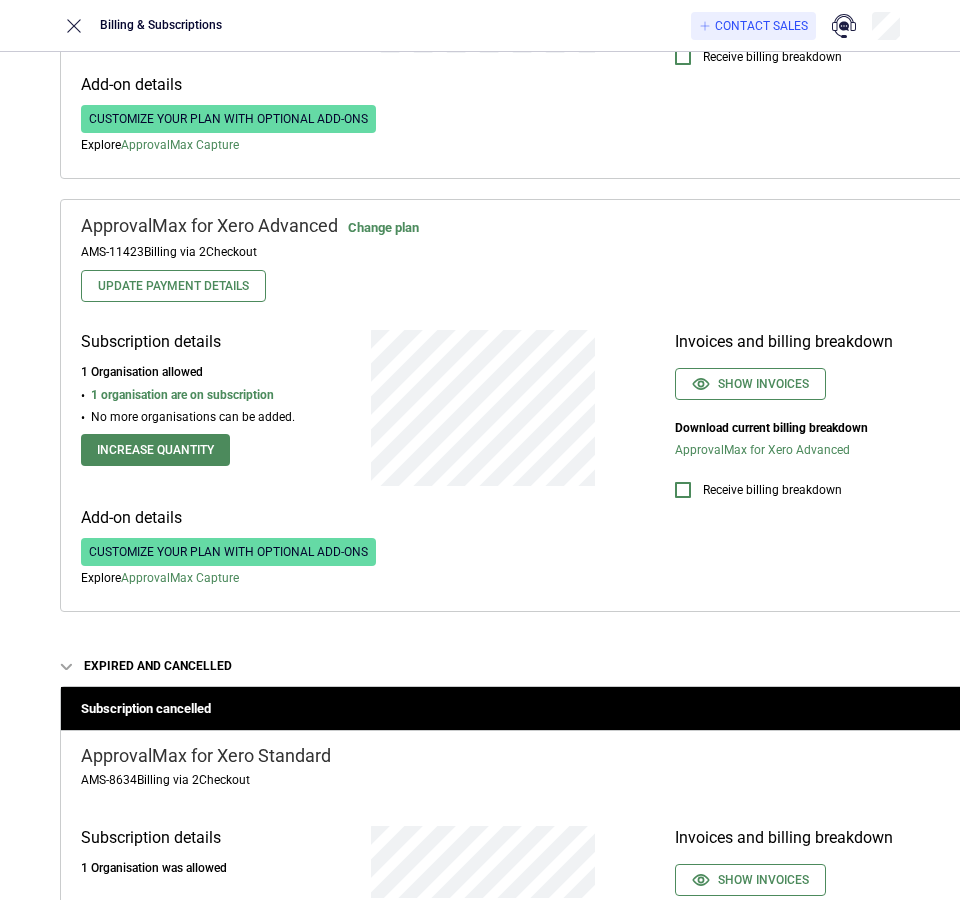 scroll, scrollTop: 1400, scrollLeft: 0, axis: vertical 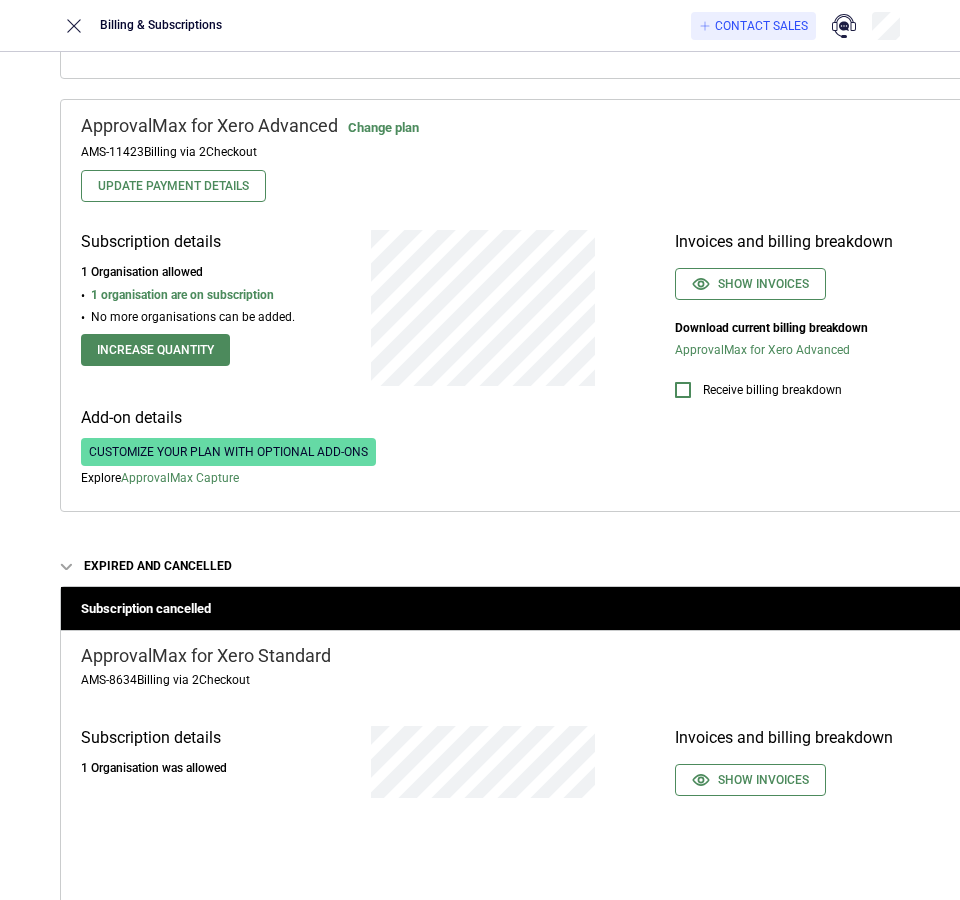click on "Show invoices" at bounding box center [800, 291] 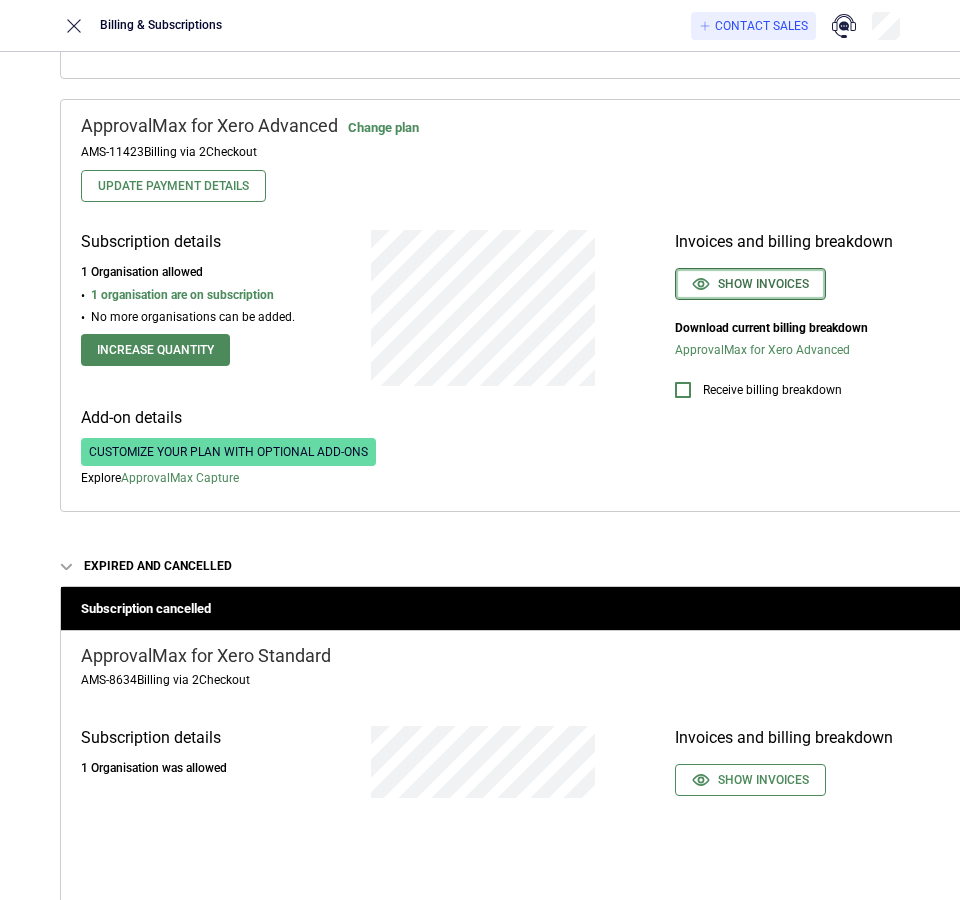 click on "Show invoices" at bounding box center [750, 284] 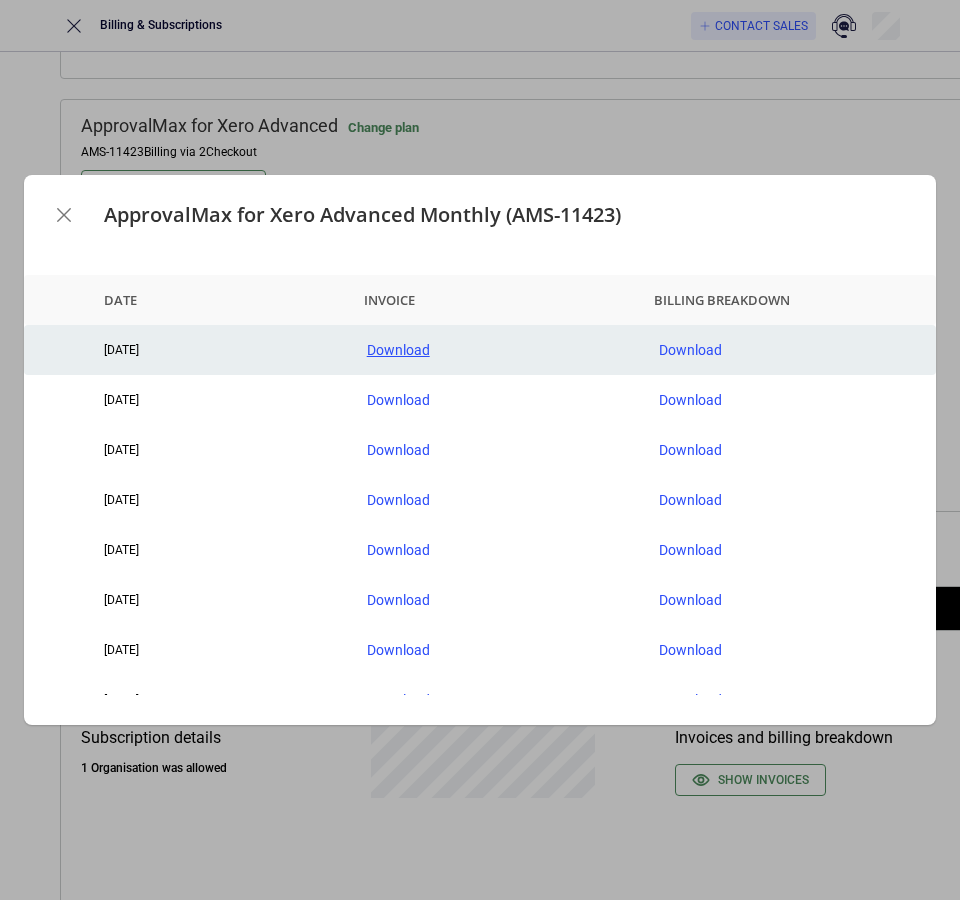 click on "Download" at bounding box center (497, 350) 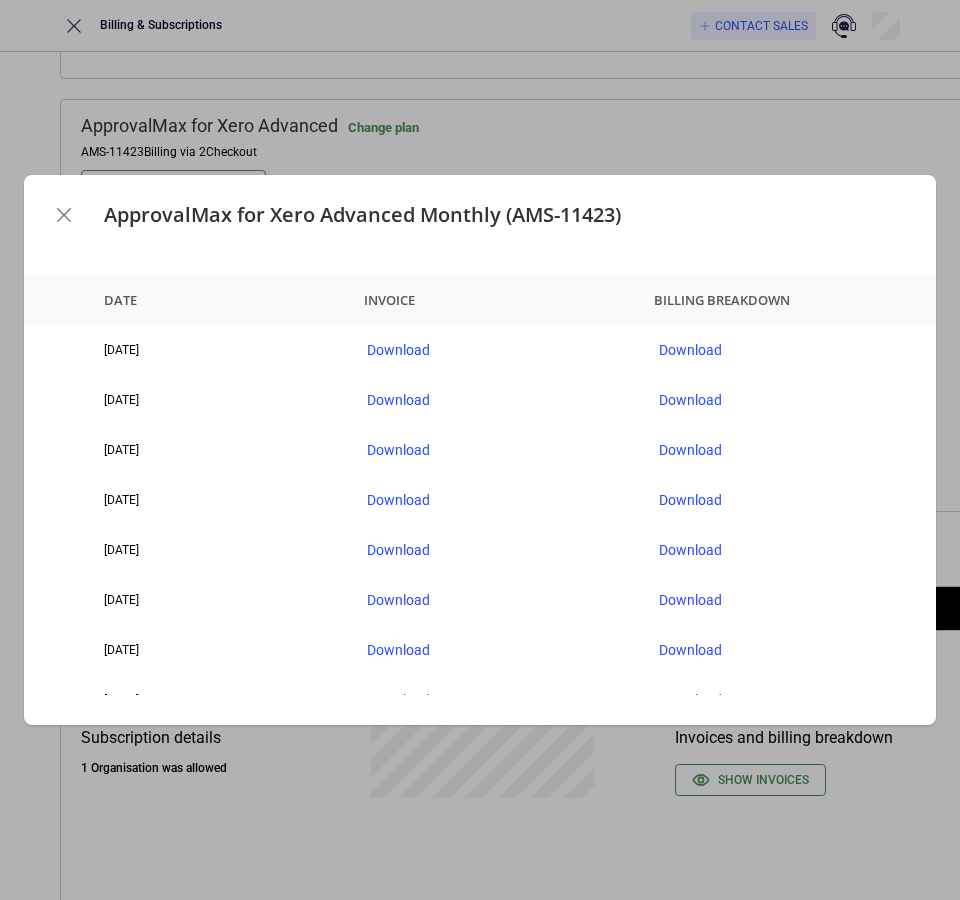 click on "Billing breakdown" at bounding box center [783, 300] 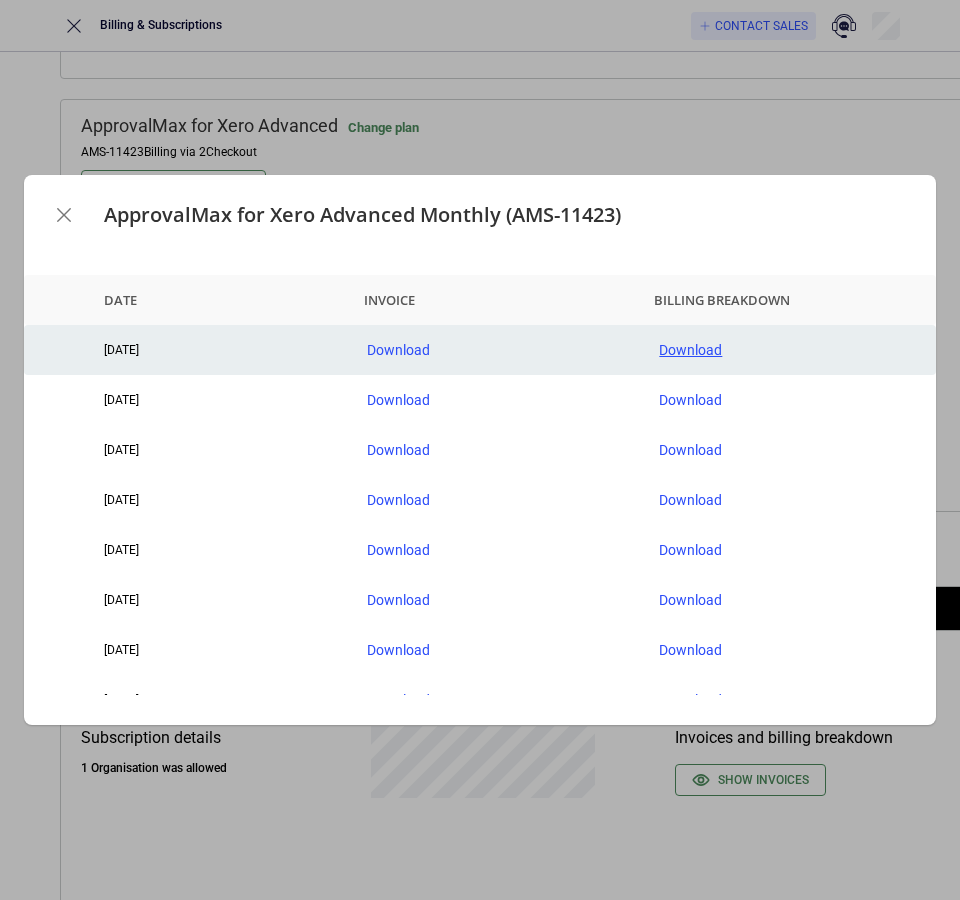 click on "Download" at bounding box center (789, 350) 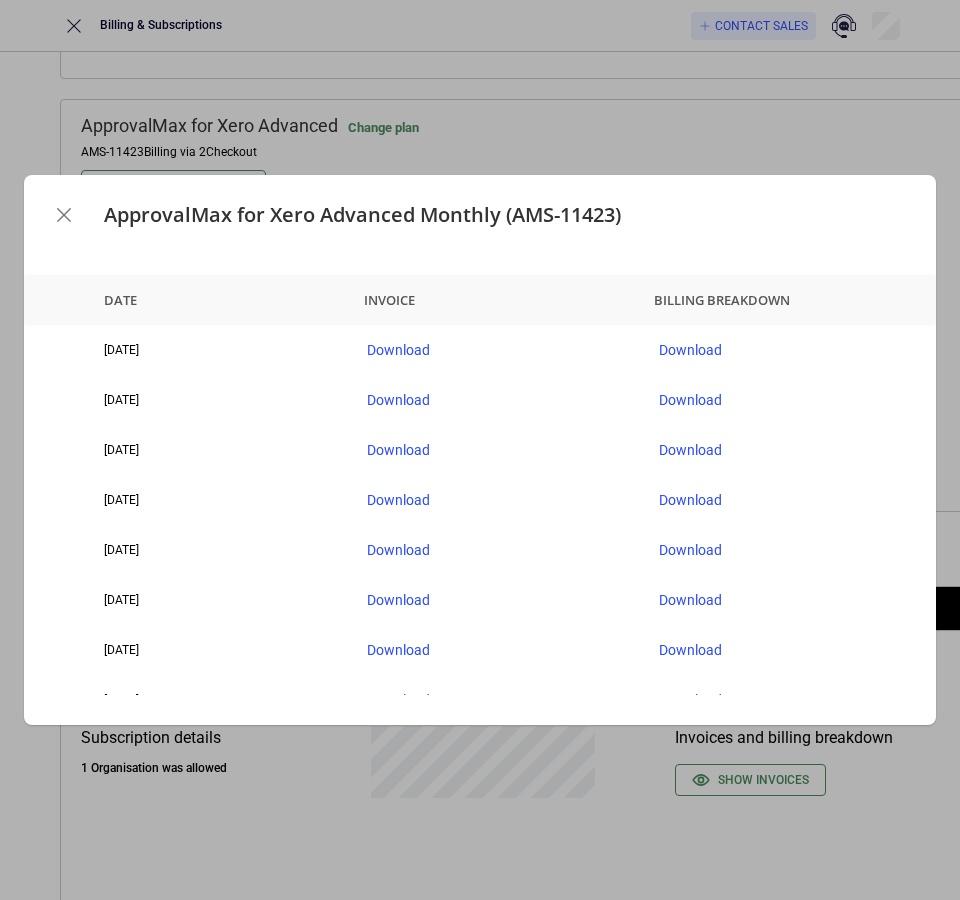 click at bounding box center [64, 215] 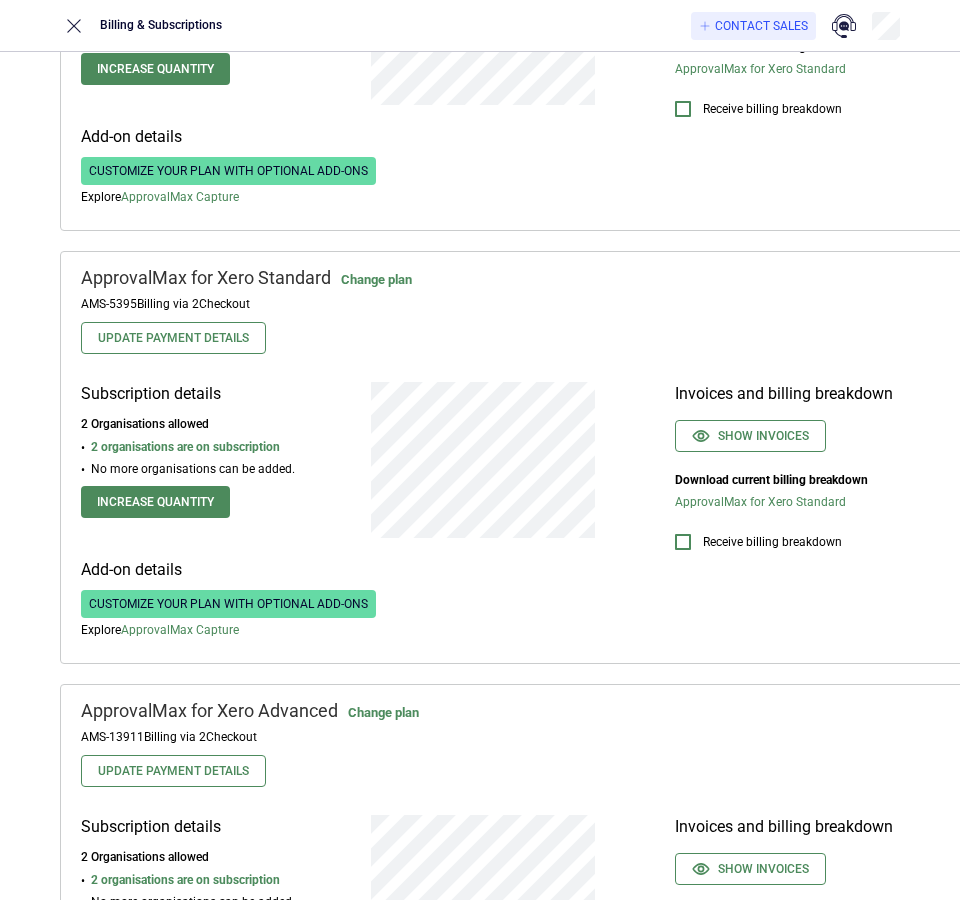scroll, scrollTop: 0, scrollLeft: 0, axis: both 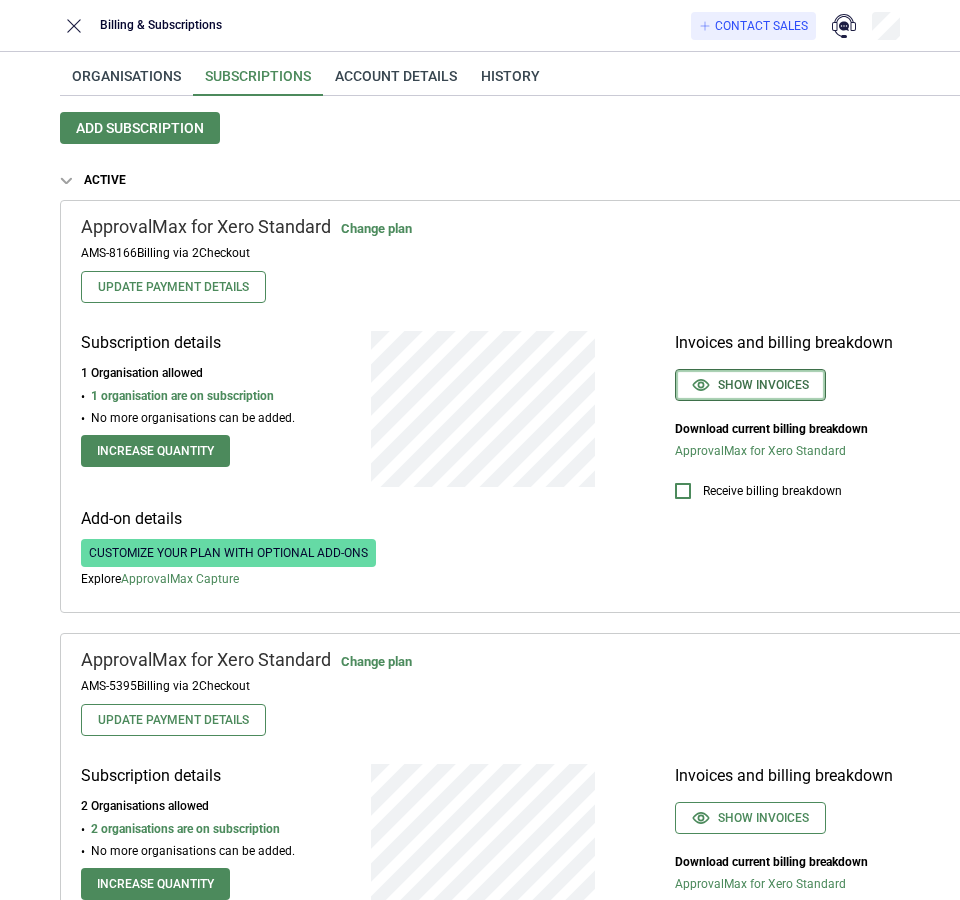 click on "Show invoices" at bounding box center (750, 385) 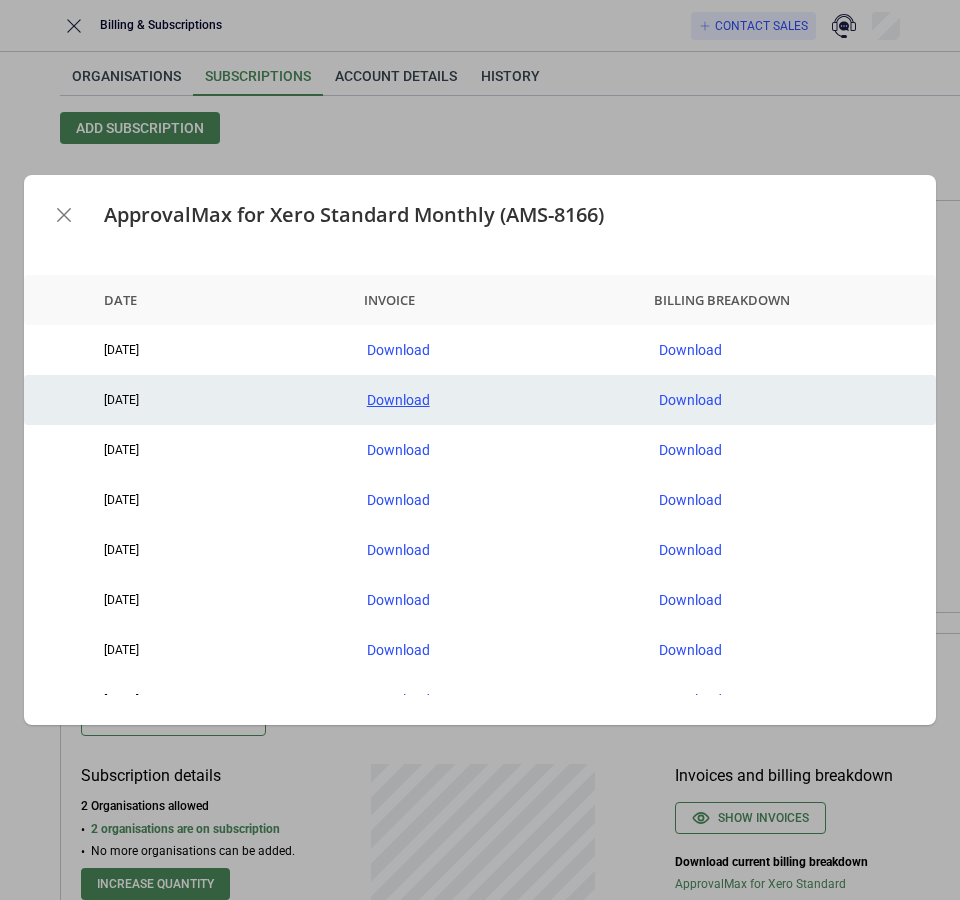 click on "Download" at bounding box center [497, 400] 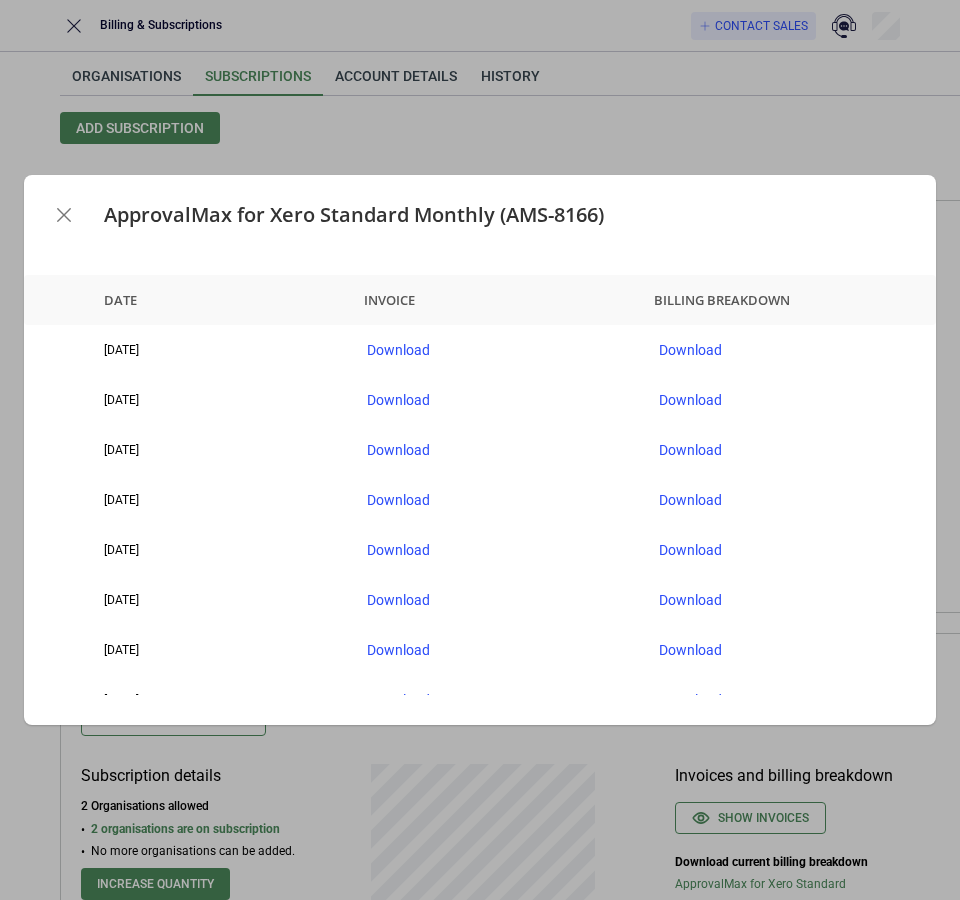 click on "Date Invoice Billing breakdown [DATE] Download Download [DATE] Download Download [DATE] Download Download [DATE] Download Download [DATE] Download Download [DATE] Download Download [DATE] Download Download [DATE] Download Download [DATE] Download Download [DATE] Download Download [DATE] Download Download [DATE] Download Download [DATE] Download Download [DATE] Download Download [DATE] Download Download [DATE] Download Download [DATE] Download Download [DATE] Download Download [DATE] Download Download [DATE] Download Download [DATE] Download Download [DATE] Download Download [DATE] Download Download [DATE] Download Download [DATE] Download Download [DATE] Download Download [DATE] Download Download [DATE] Download Download [DATE] Download Download [DATE] Download Download [DATE] Download Download [DATE] Download Download" at bounding box center [480, 490] 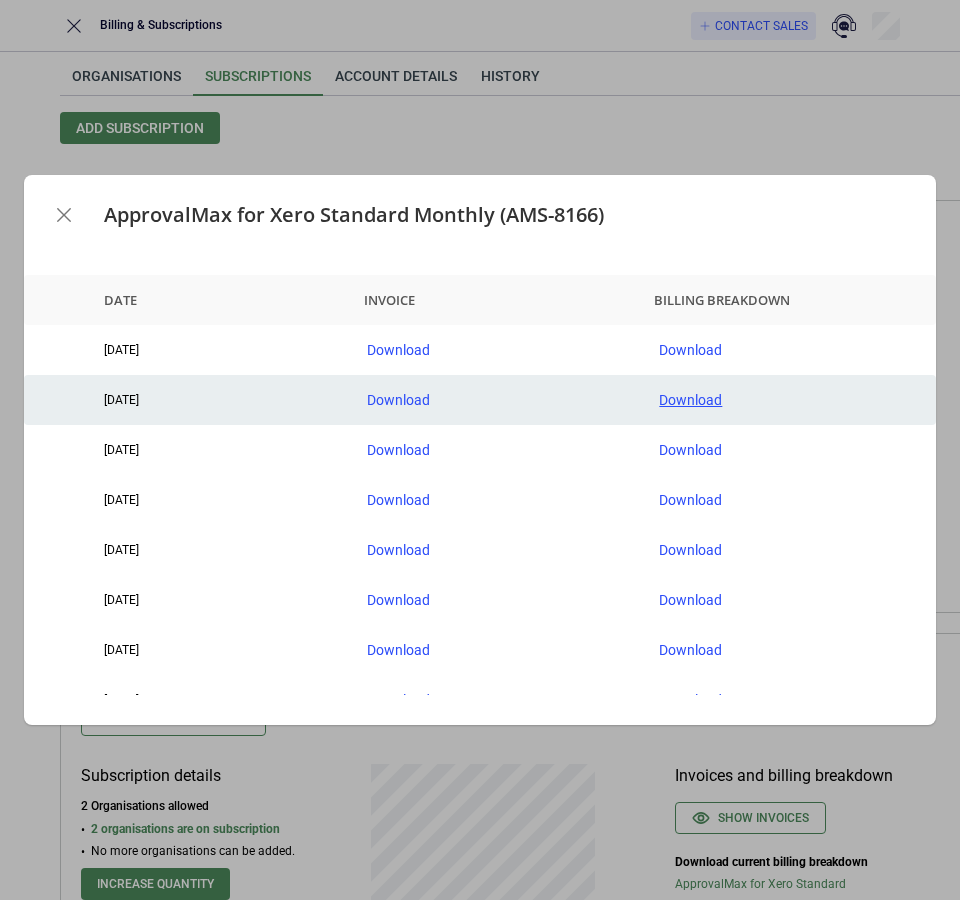 click on "Download" at bounding box center (789, 400) 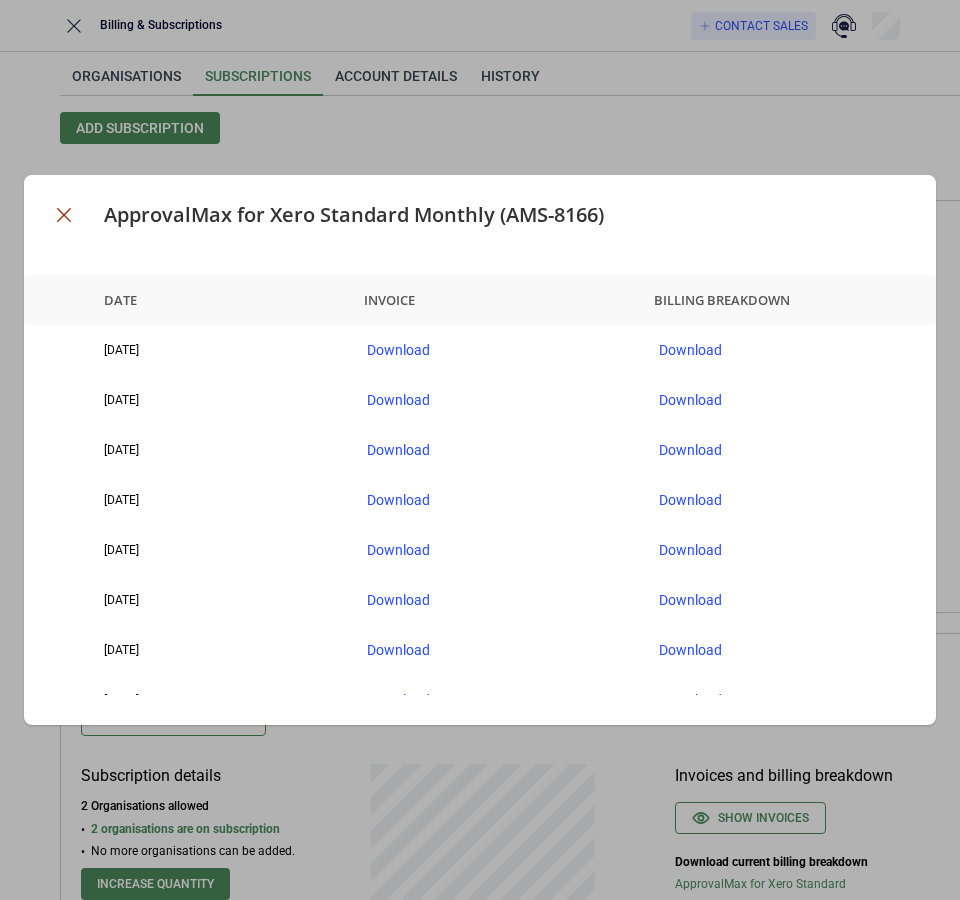 click 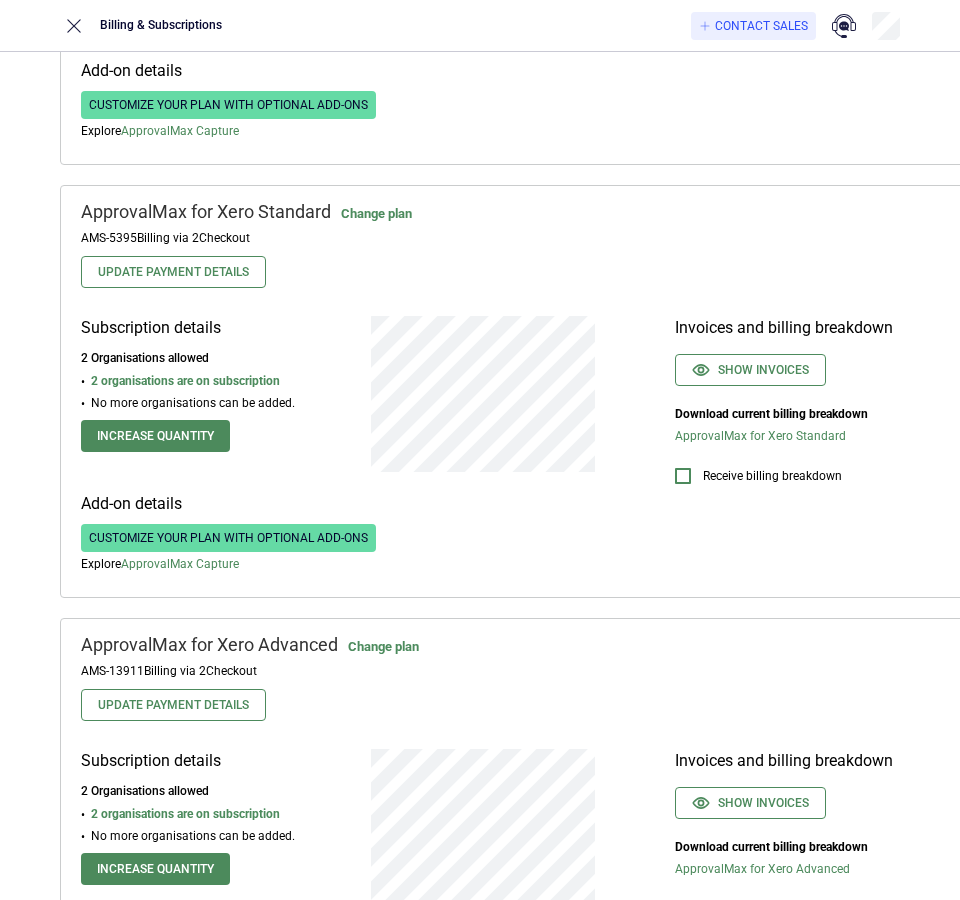 scroll, scrollTop: 500, scrollLeft: 0, axis: vertical 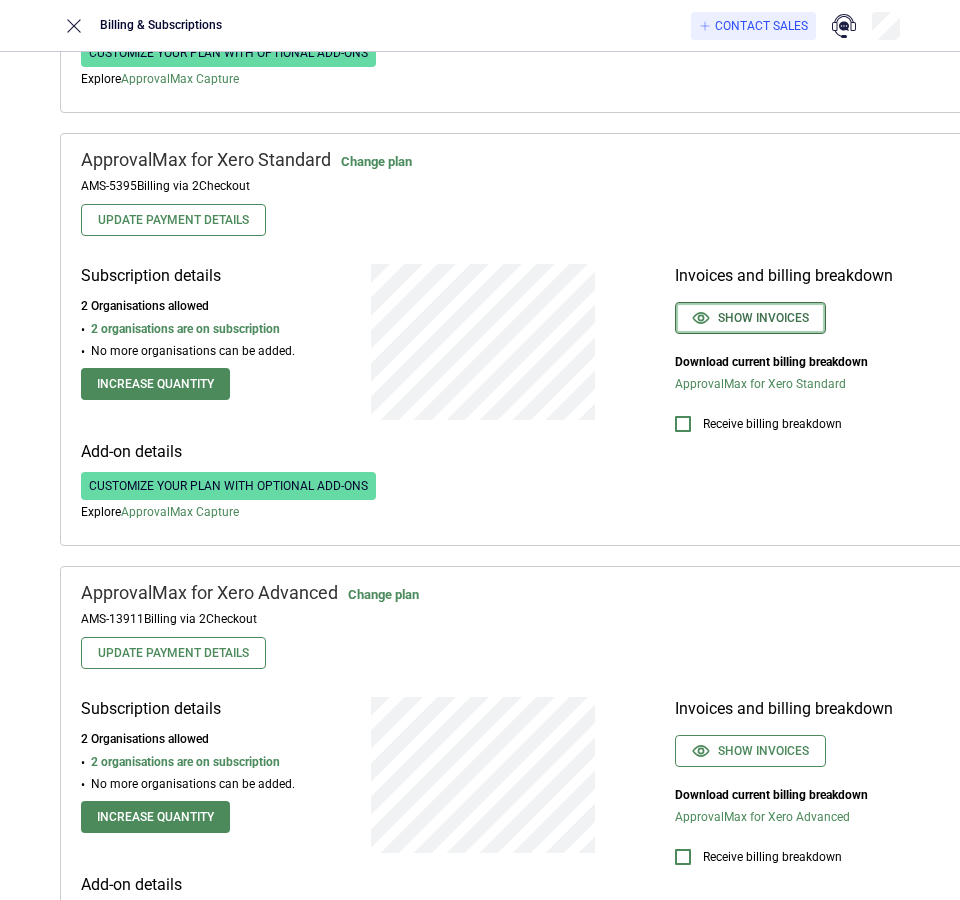 click on "Show invoices" at bounding box center [750, 318] 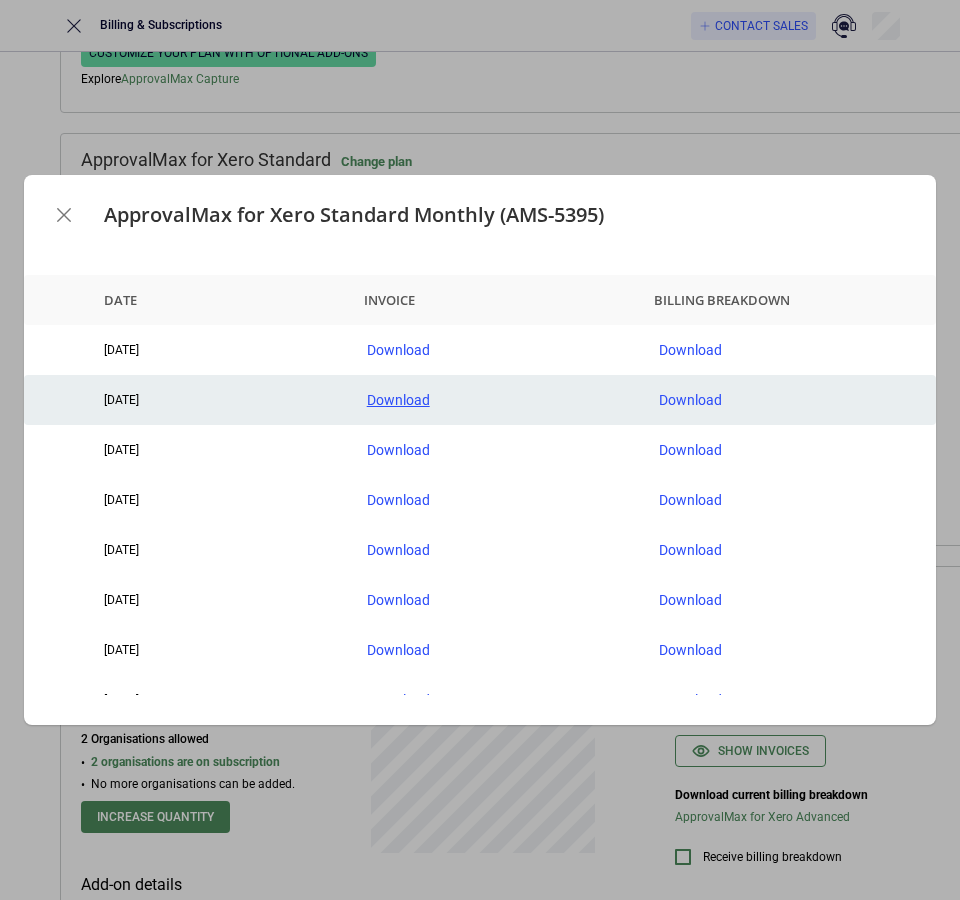 click on "Download" at bounding box center (497, 400) 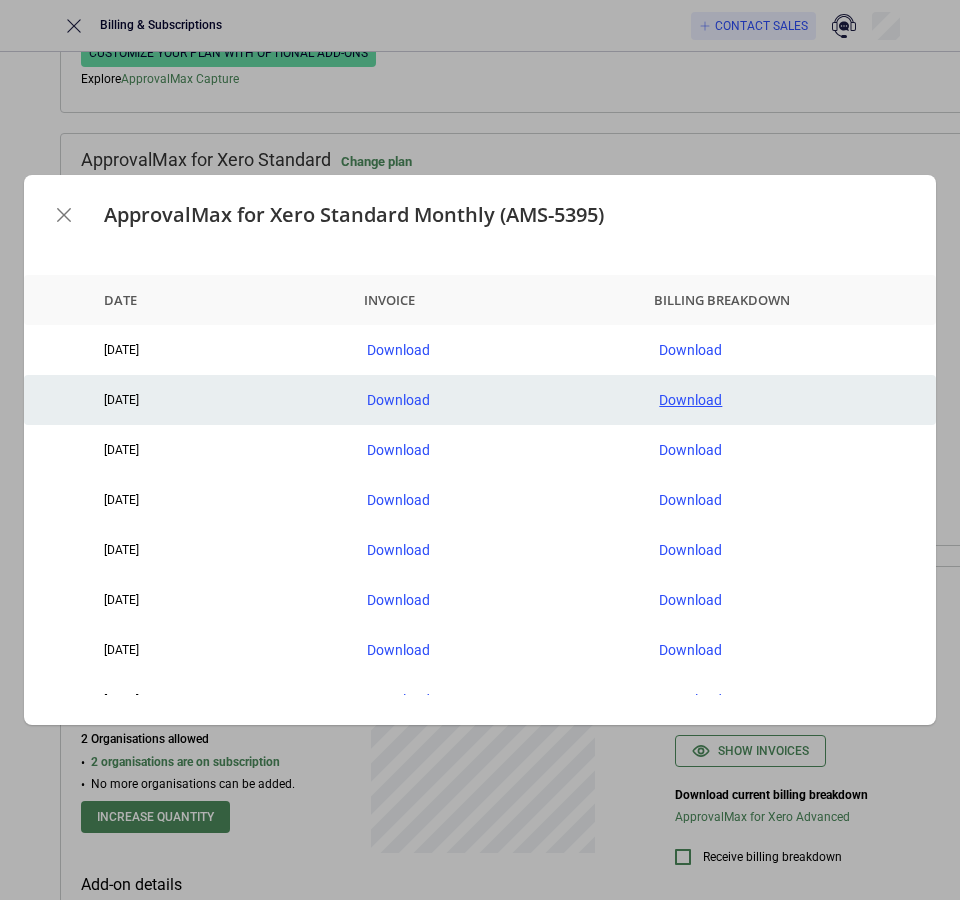 click on "Download" at bounding box center [789, 400] 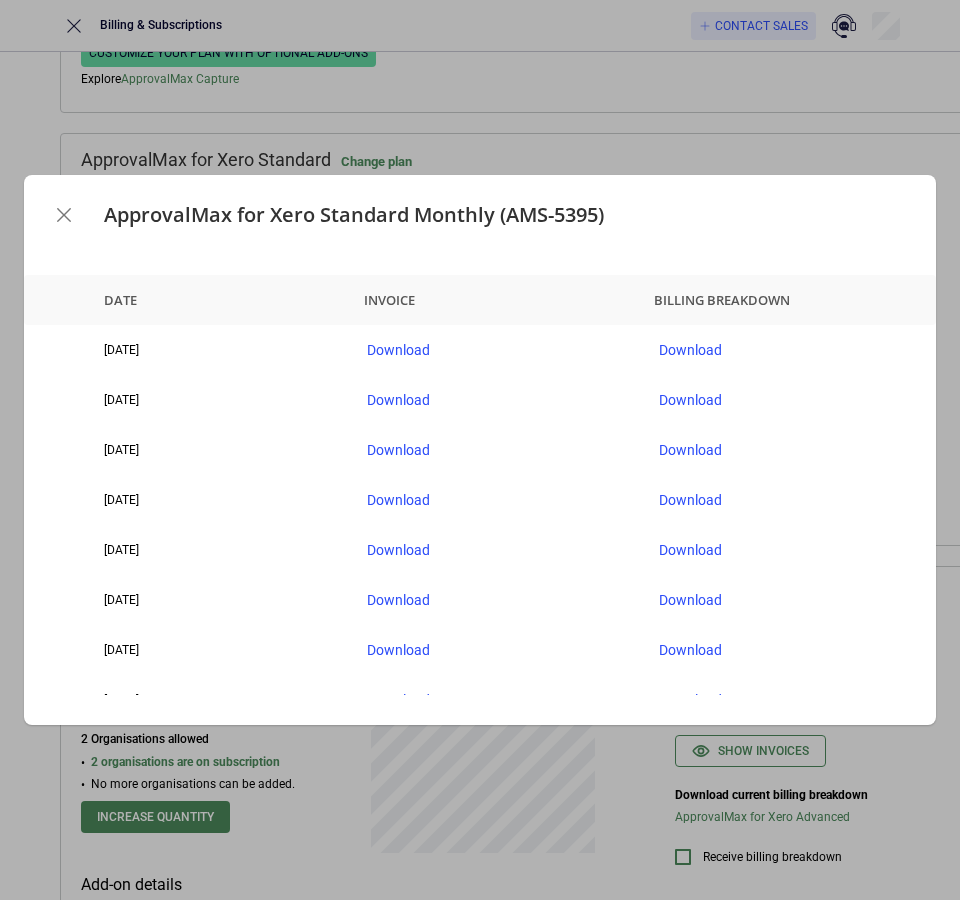 click at bounding box center [64, 215] 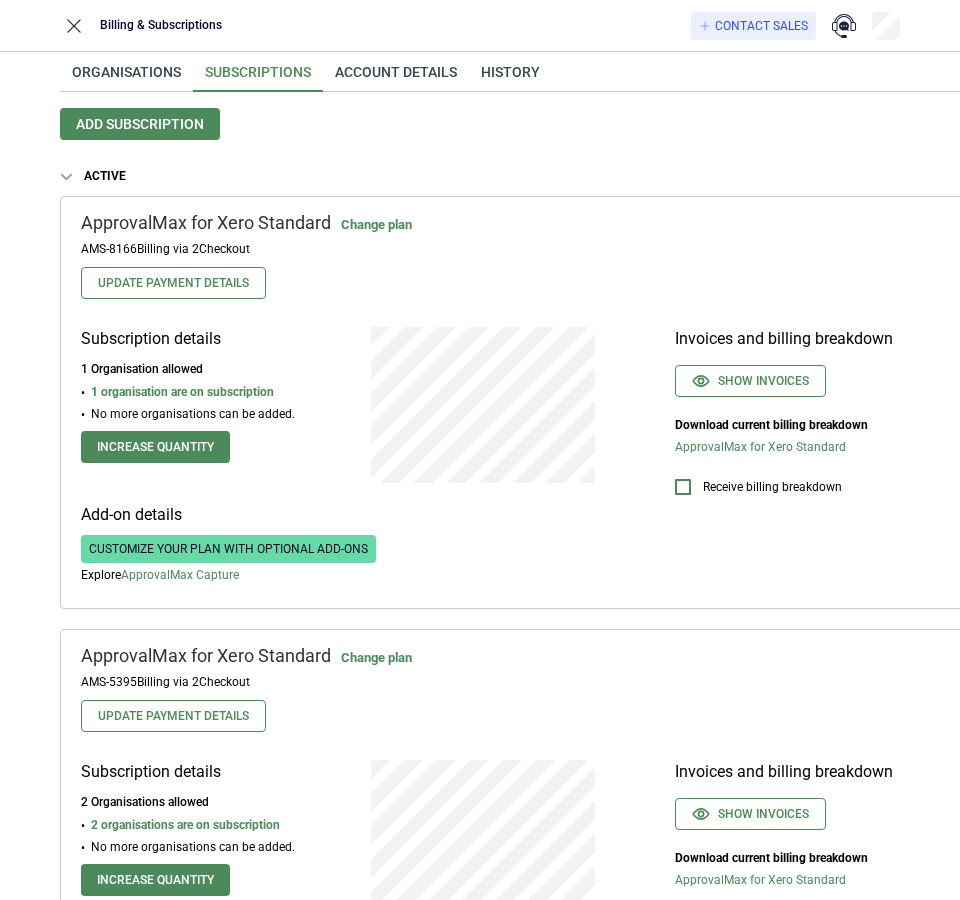 scroll, scrollTop: 0, scrollLeft: 0, axis: both 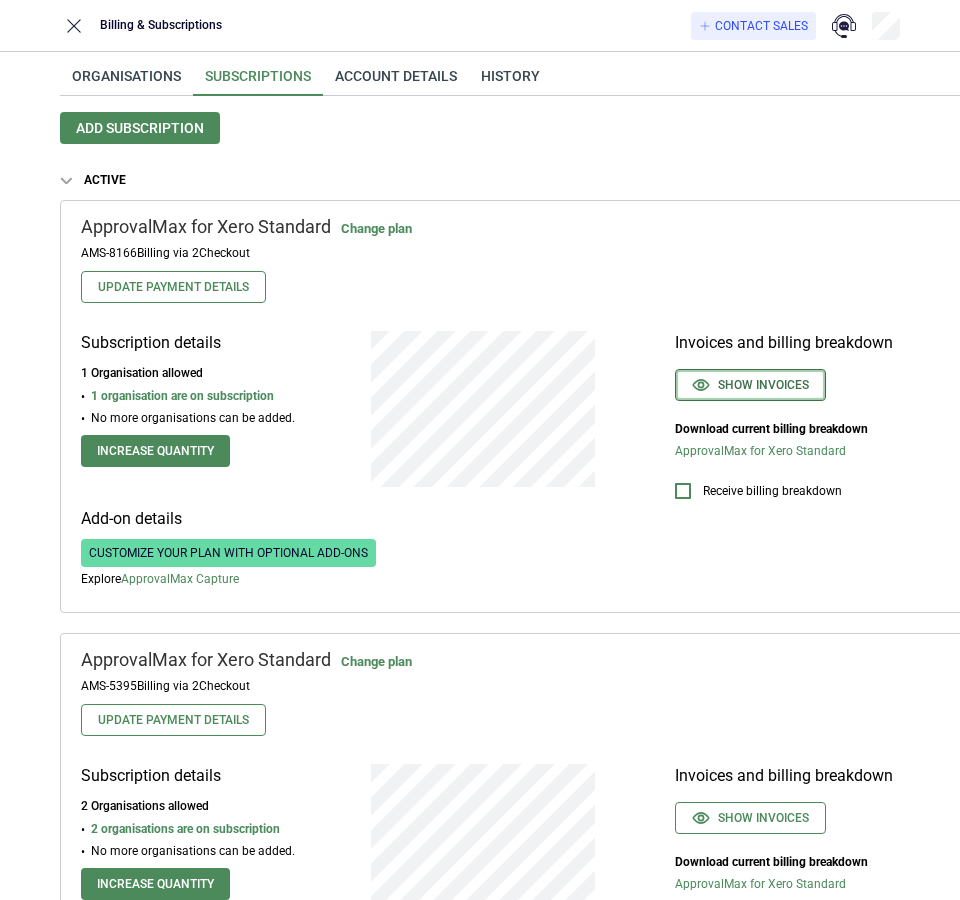 click 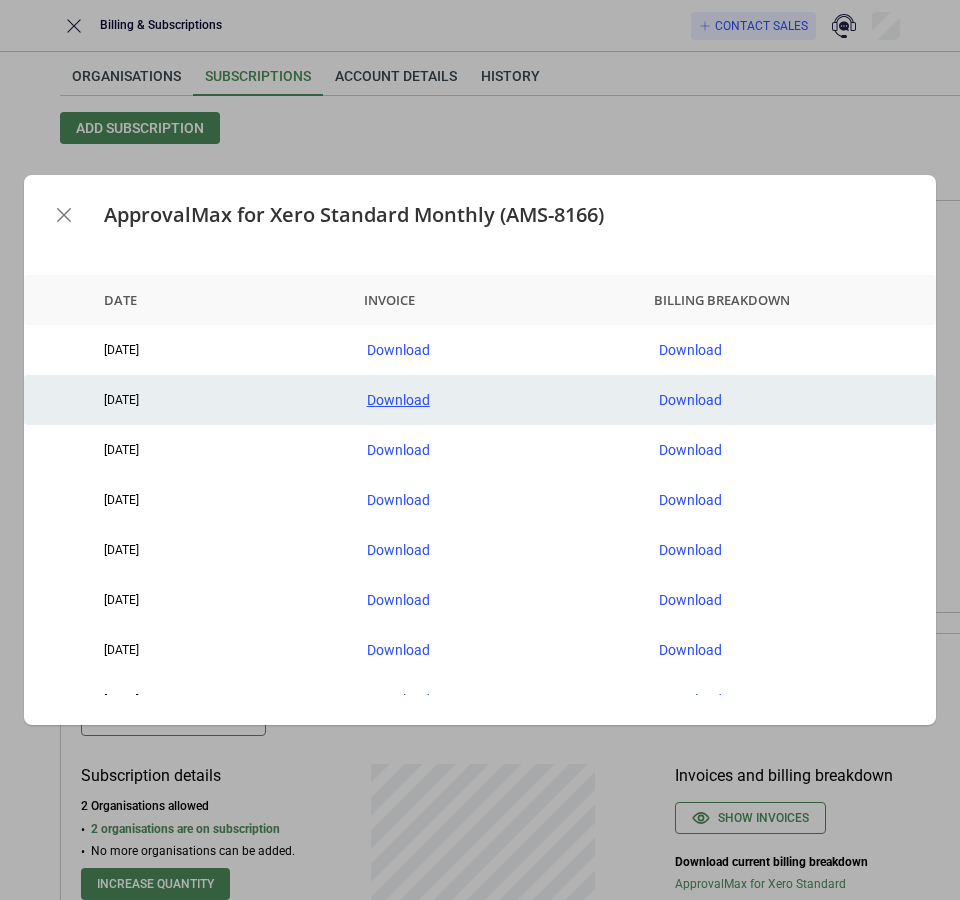click on "Download" at bounding box center (497, 400) 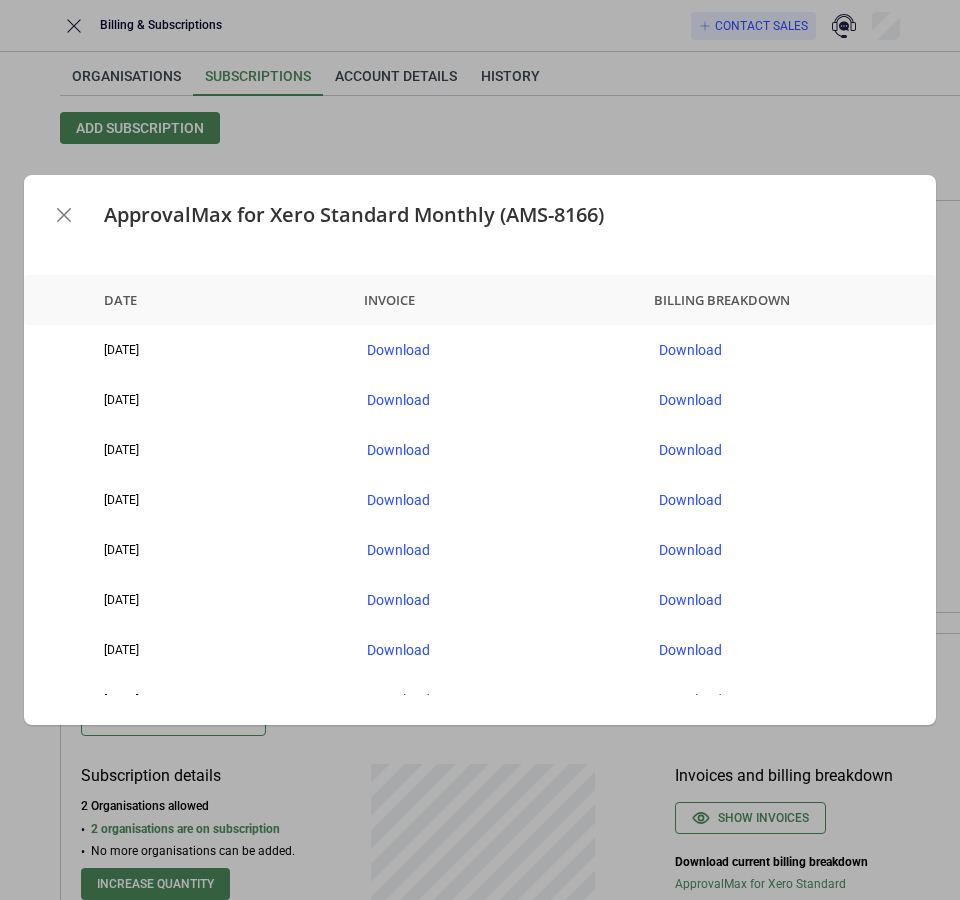 click on "ApprovalMax for Xero Standard Monthly (AMS-8166)" at bounding box center (490, 215) 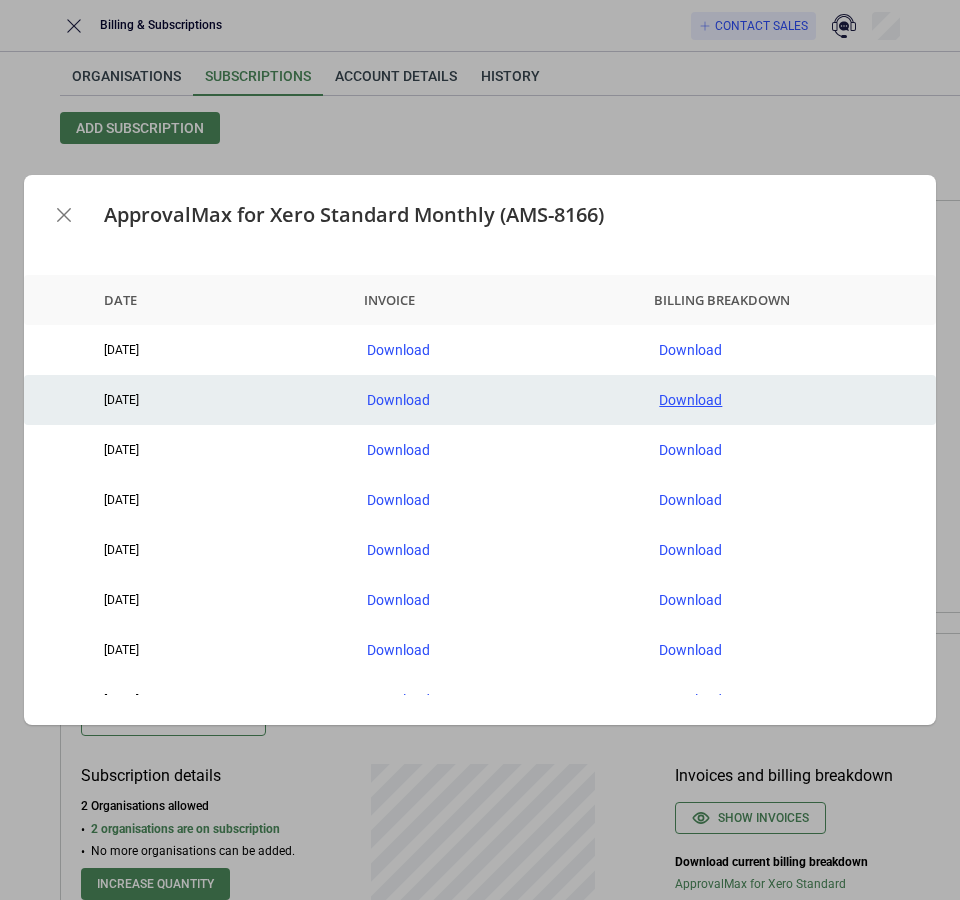 click on "Download" at bounding box center (789, 400) 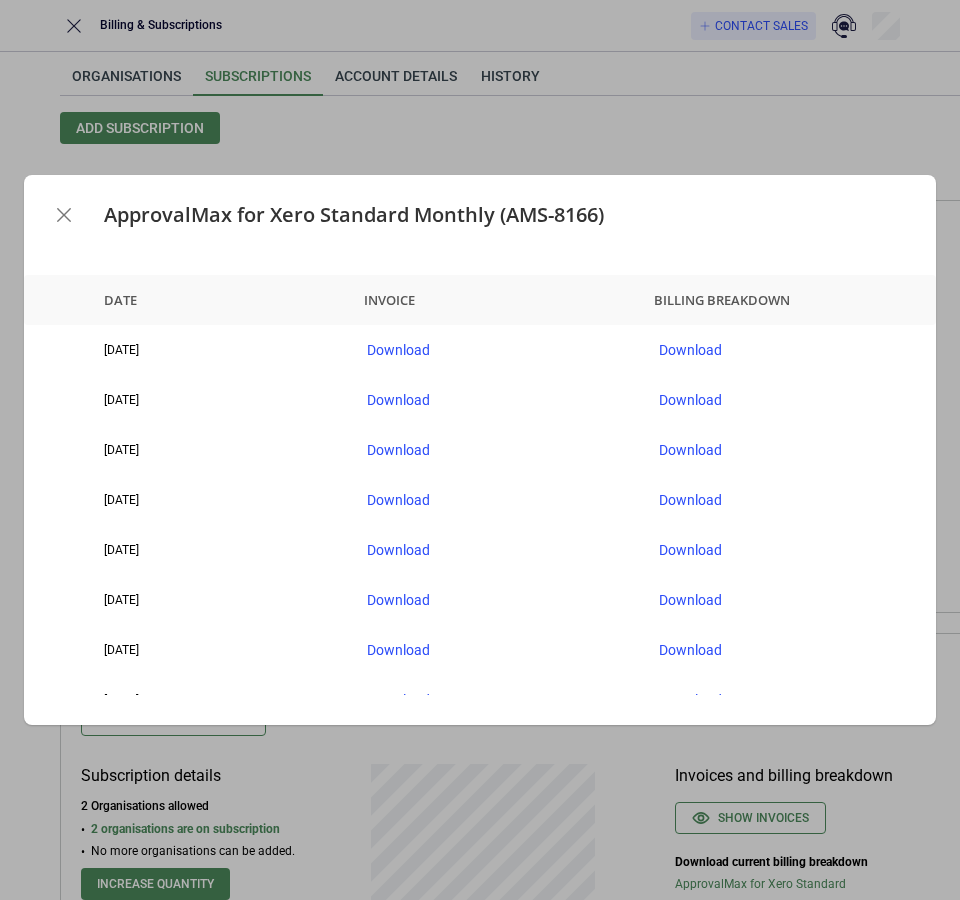 click at bounding box center (64, 215) 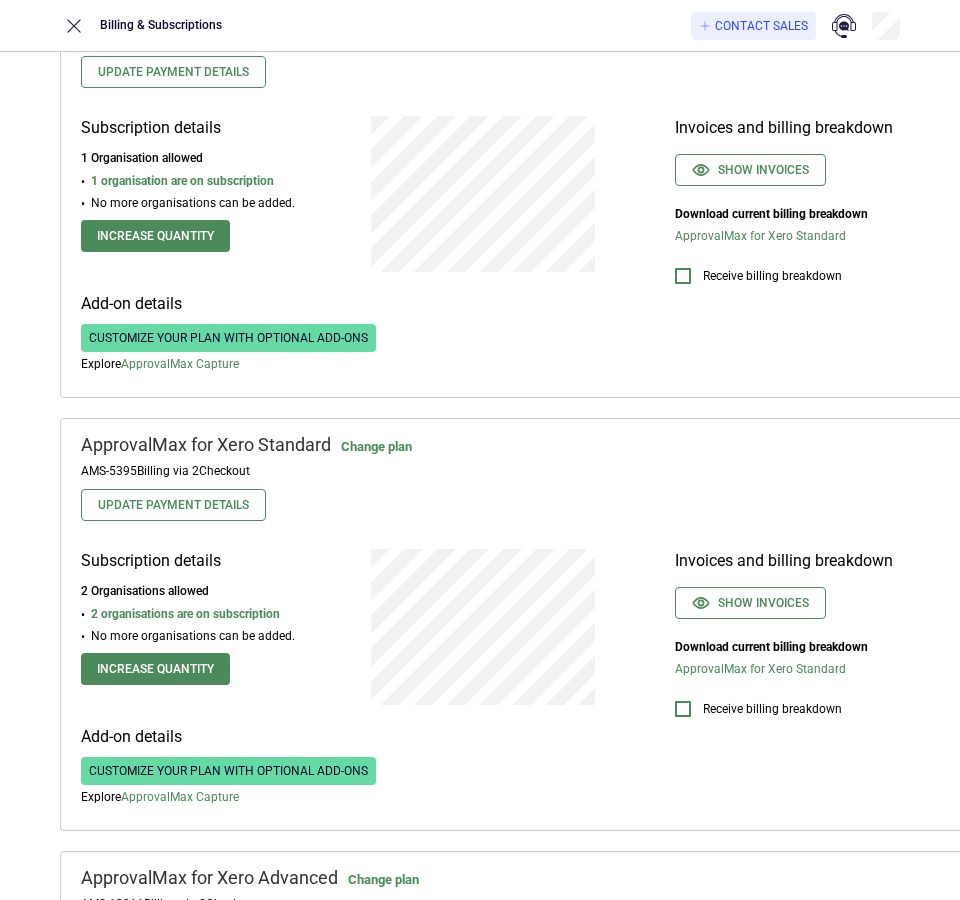 scroll, scrollTop: 300, scrollLeft: 0, axis: vertical 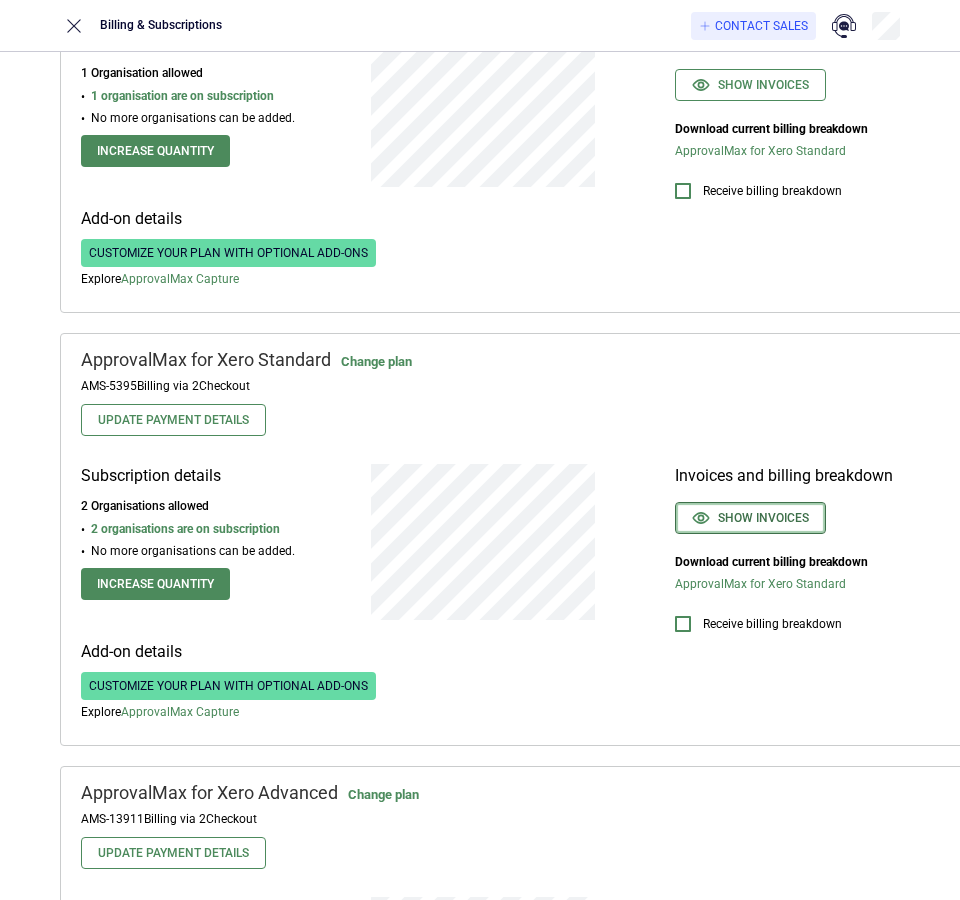 click on "Show invoices" at bounding box center [750, 518] 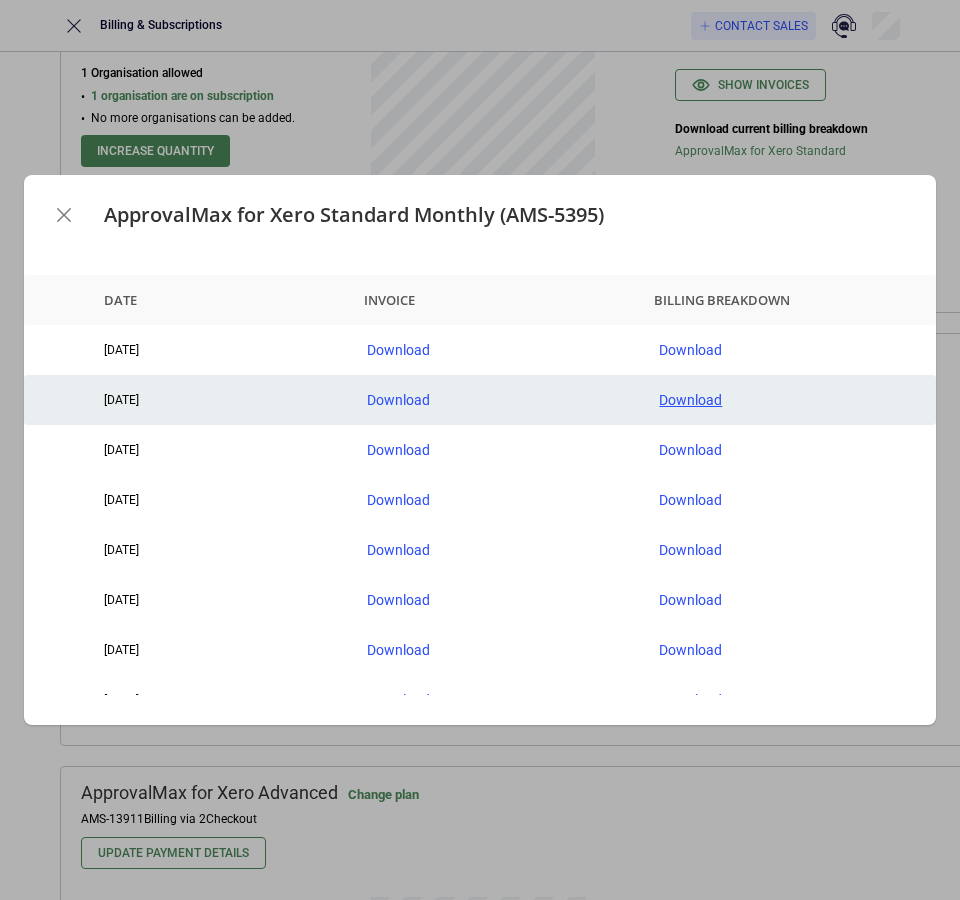 click on "Download" at bounding box center [789, 400] 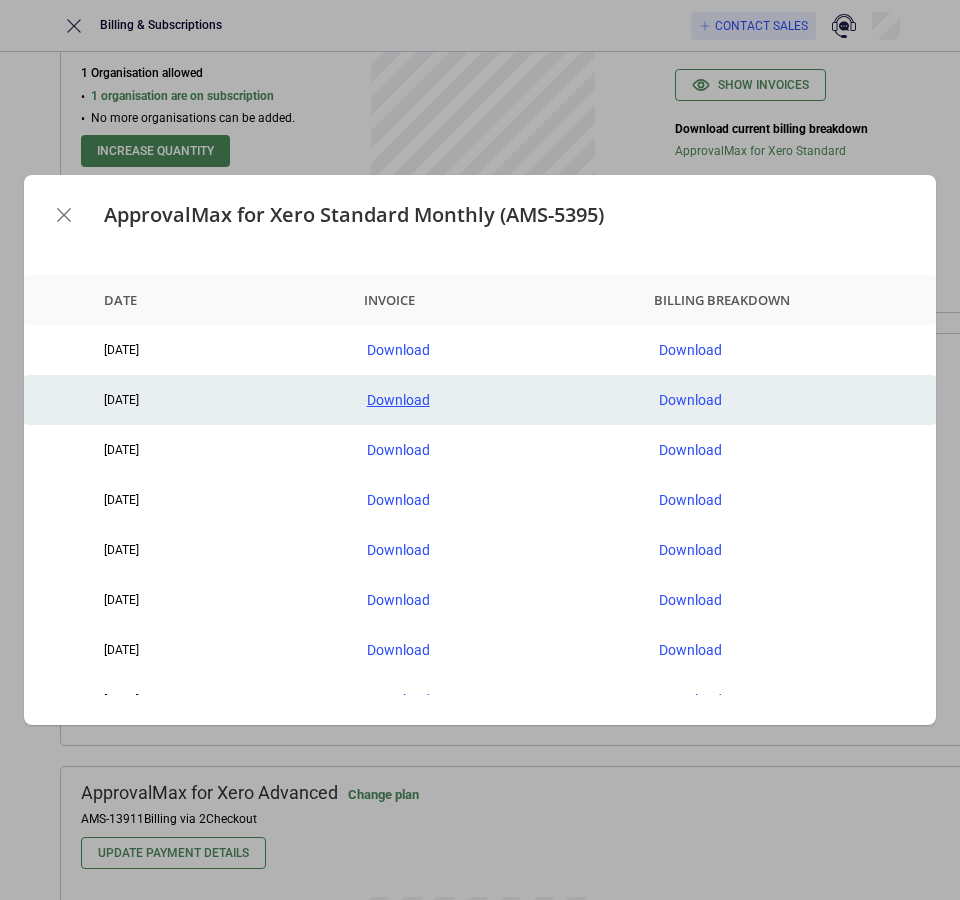 click on "Download" at bounding box center (497, 400) 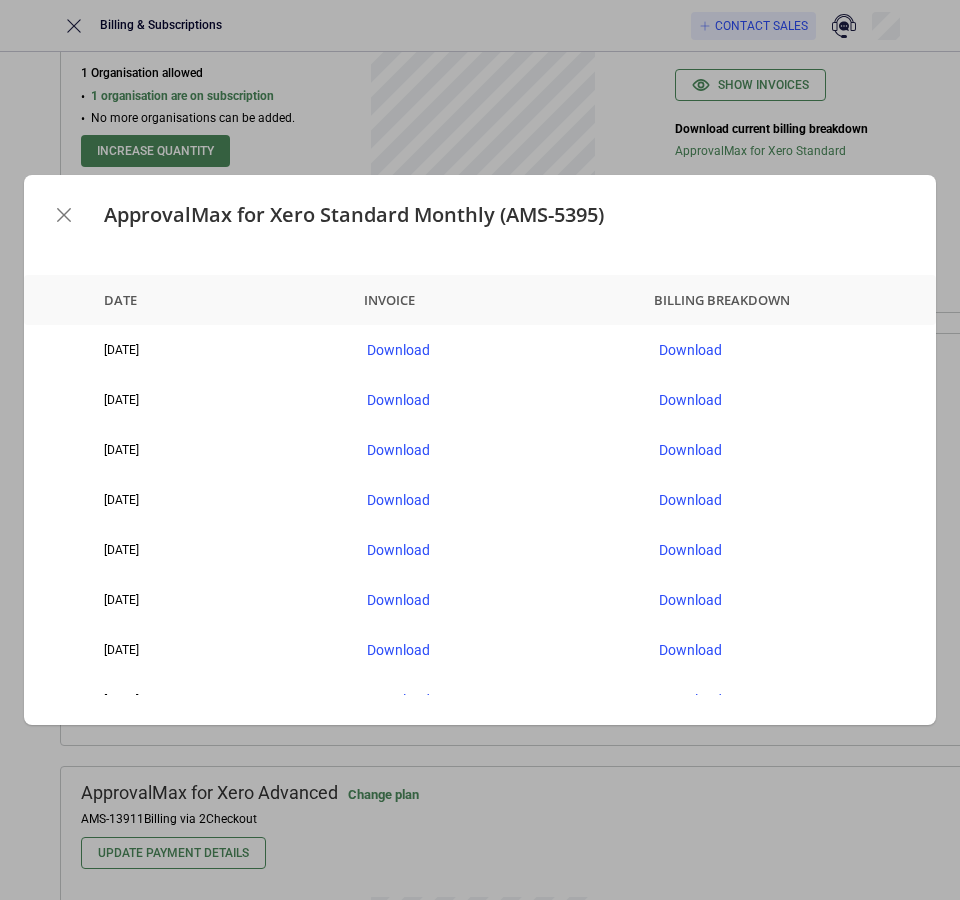 click at bounding box center (64, 215) 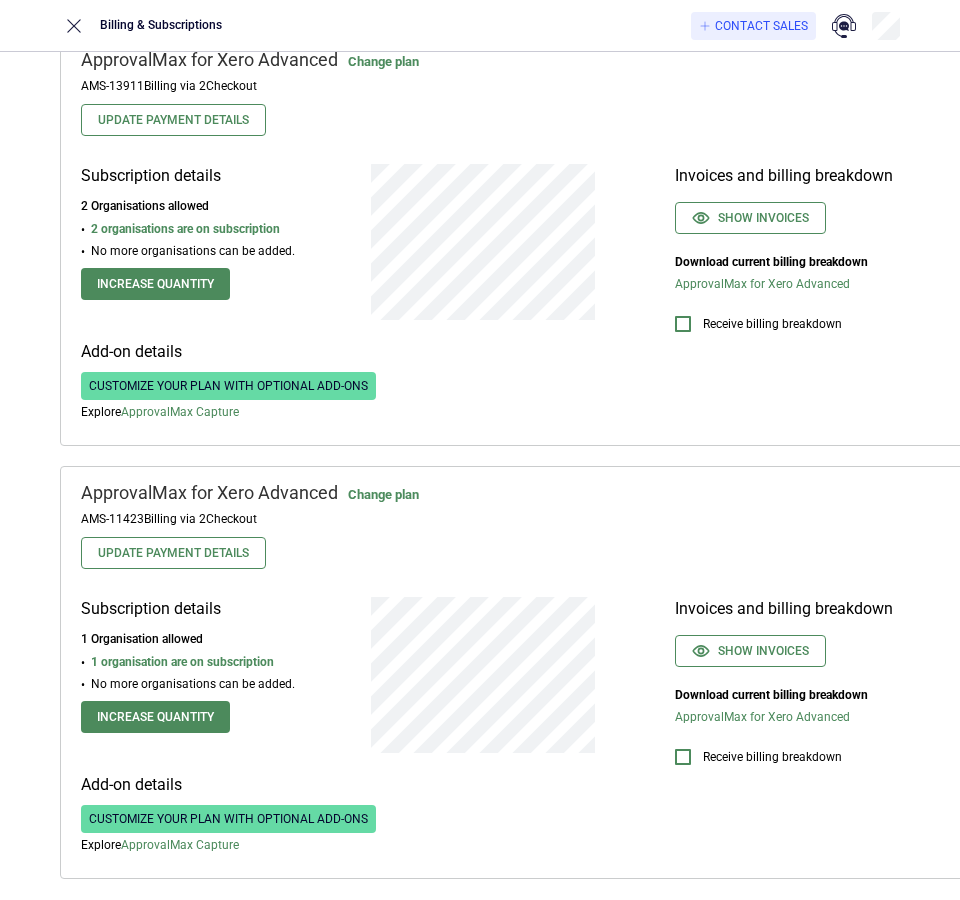 scroll, scrollTop: 1000, scrollLeft: 0, axis: vertical 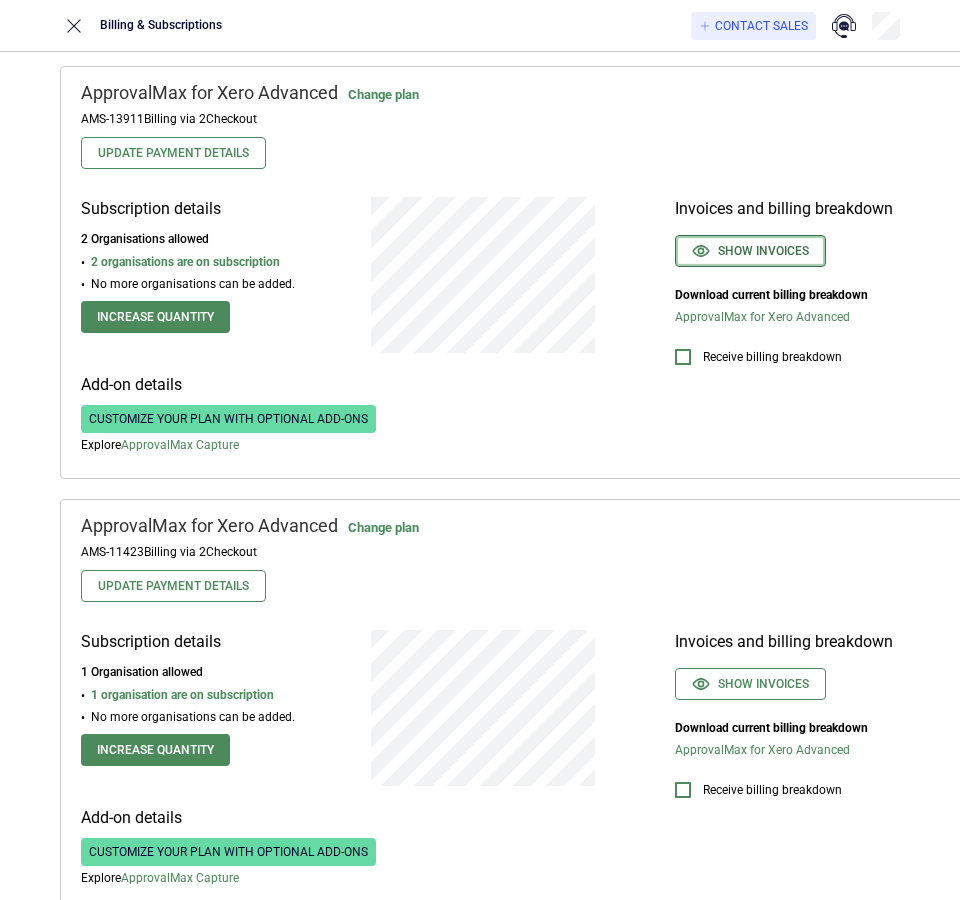 click on "Show invoices" at bounding box center (750, 251) 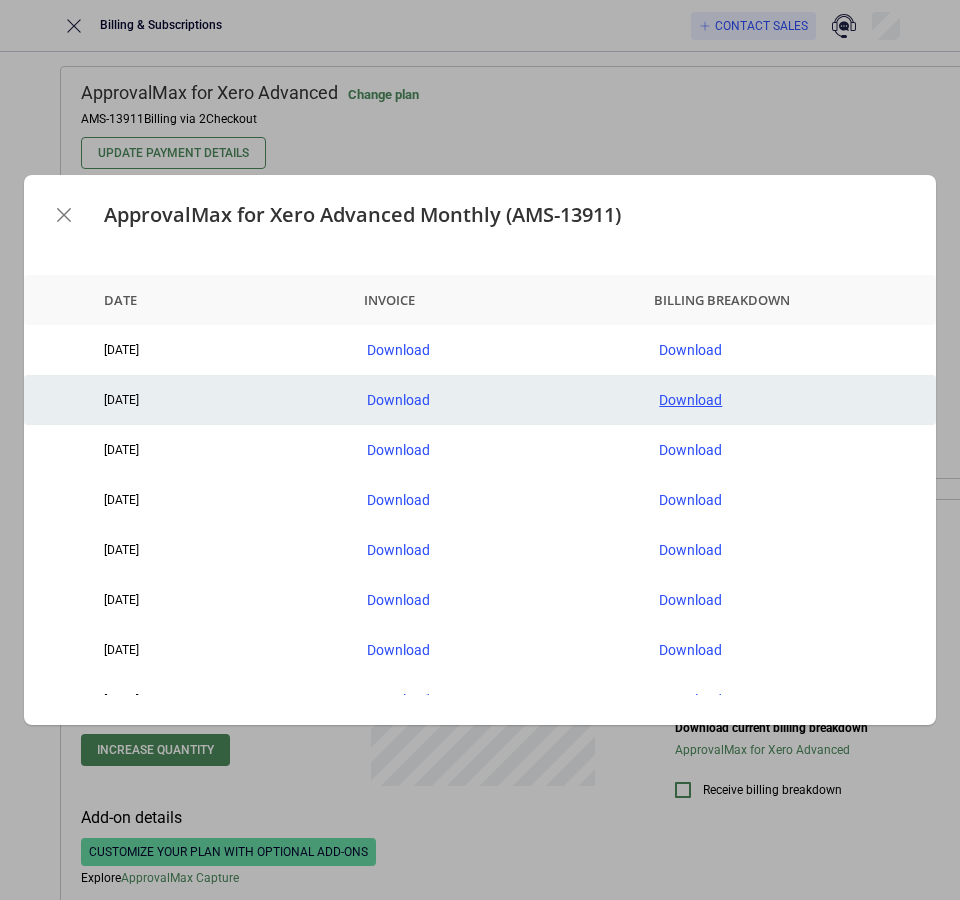 click on "Download" at bounding box center (789, 400) 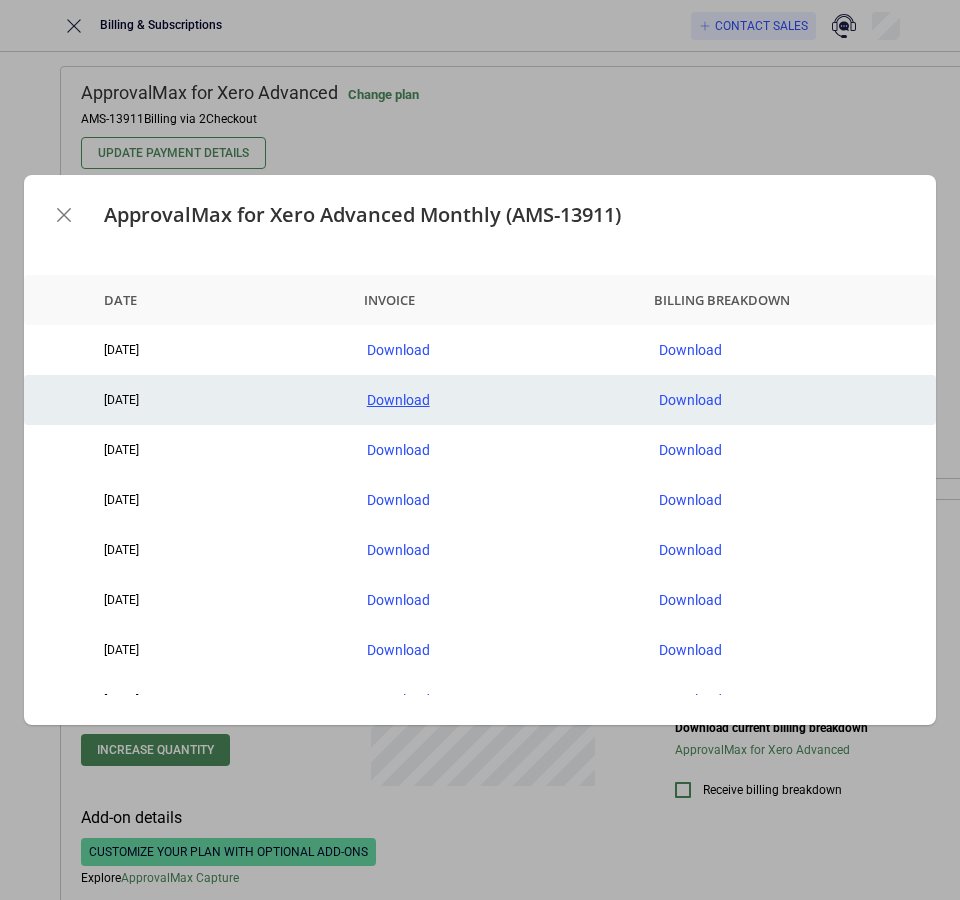 click on "Download" at bounding box center (497, 400) 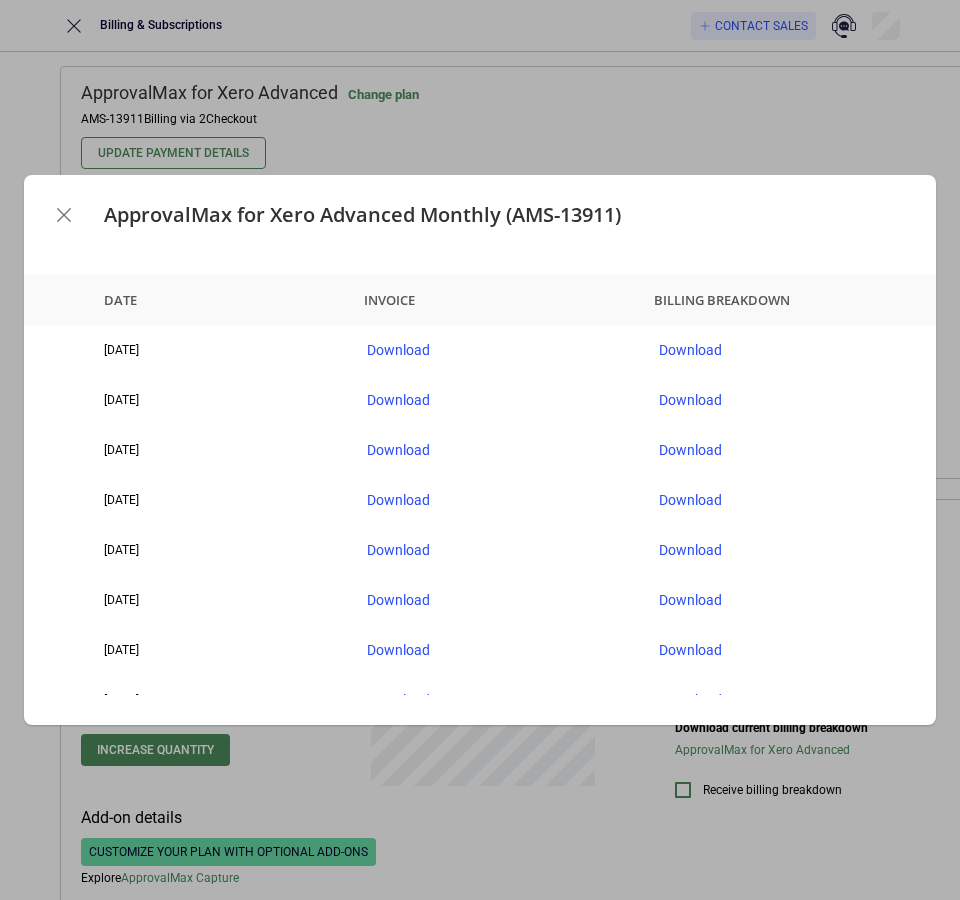 click at bounding box center (64, 215) 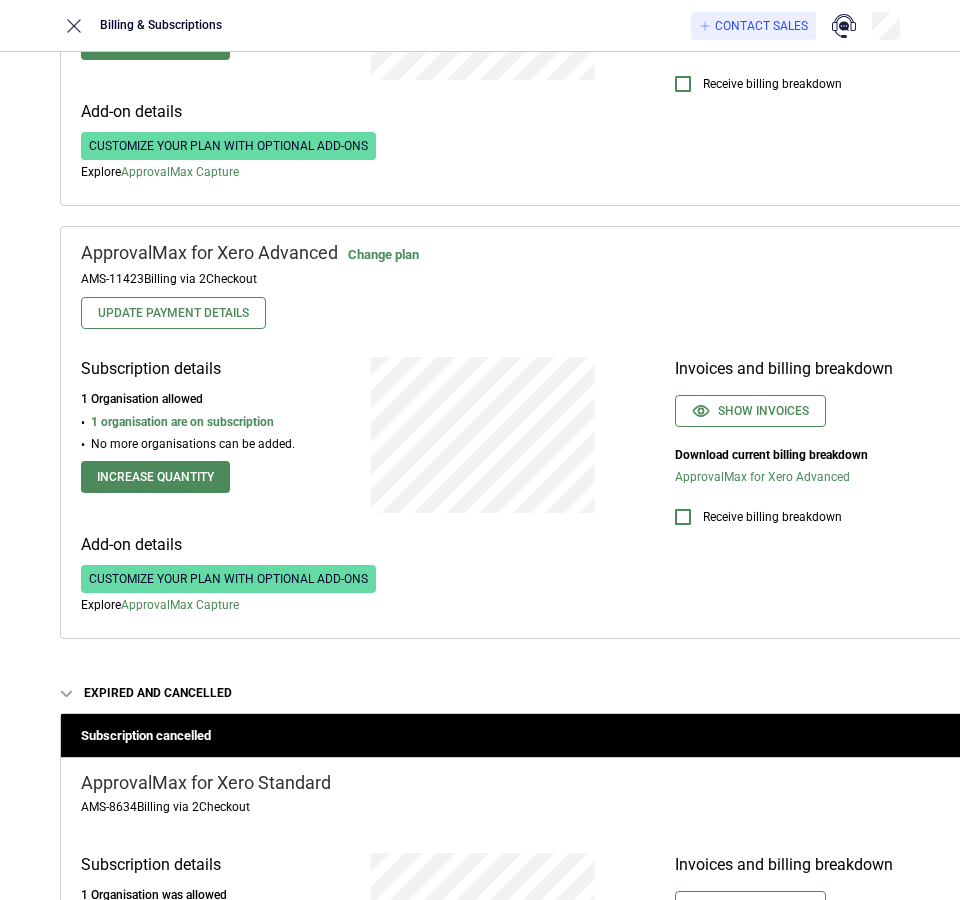 scroll, scrollTop: 1300, scrollLeft: 0, axis: vertical 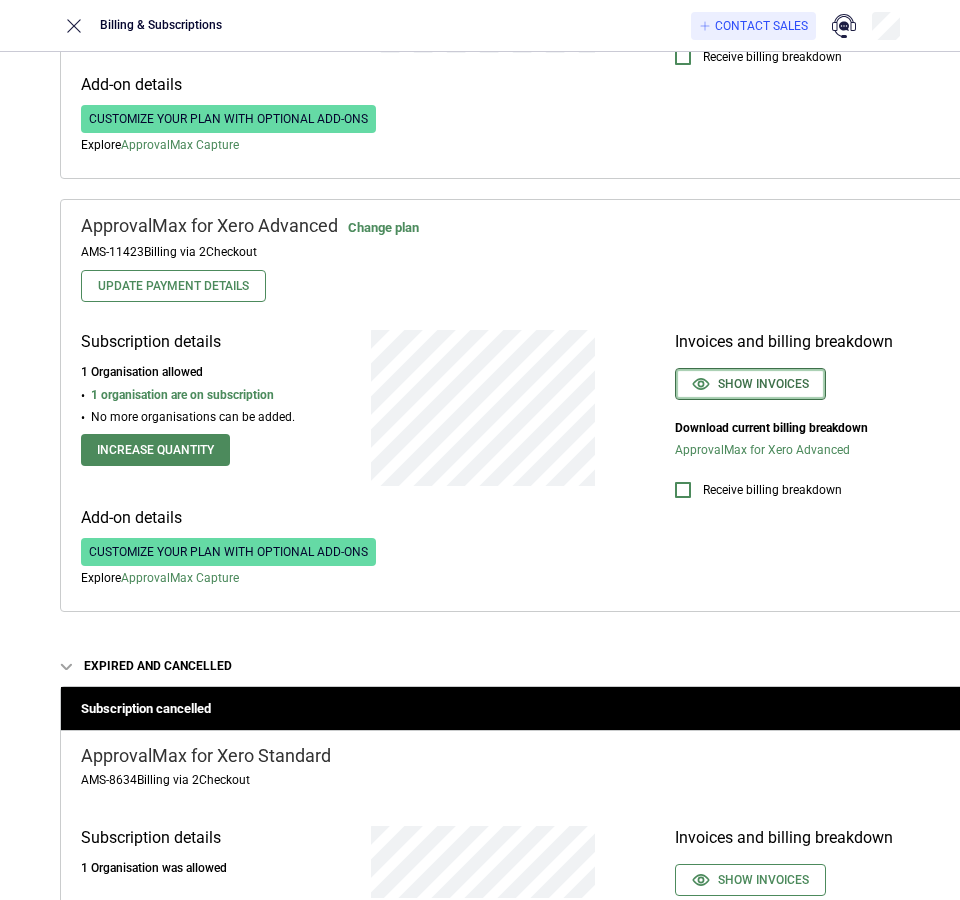 click on "Show invoices" at bounding box center [750, 384] 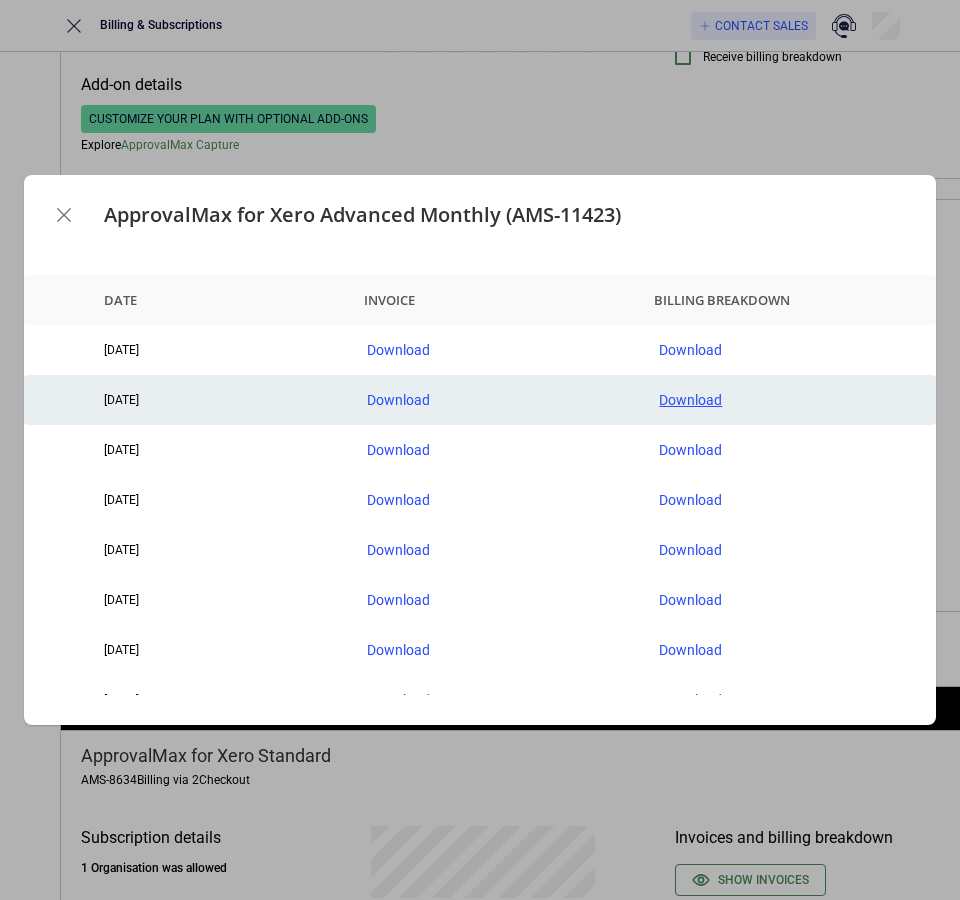 click on "Download" at bounding box center [789, 400] 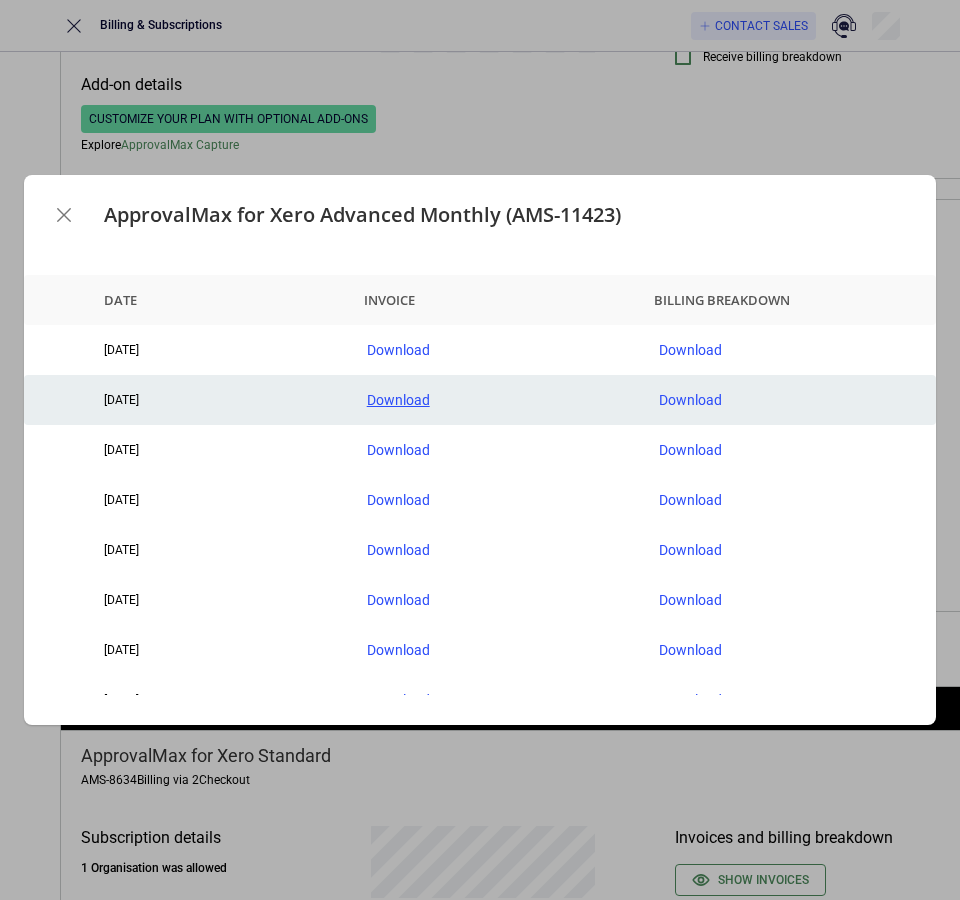 click on "Download" at bounding box center (497, 400) 